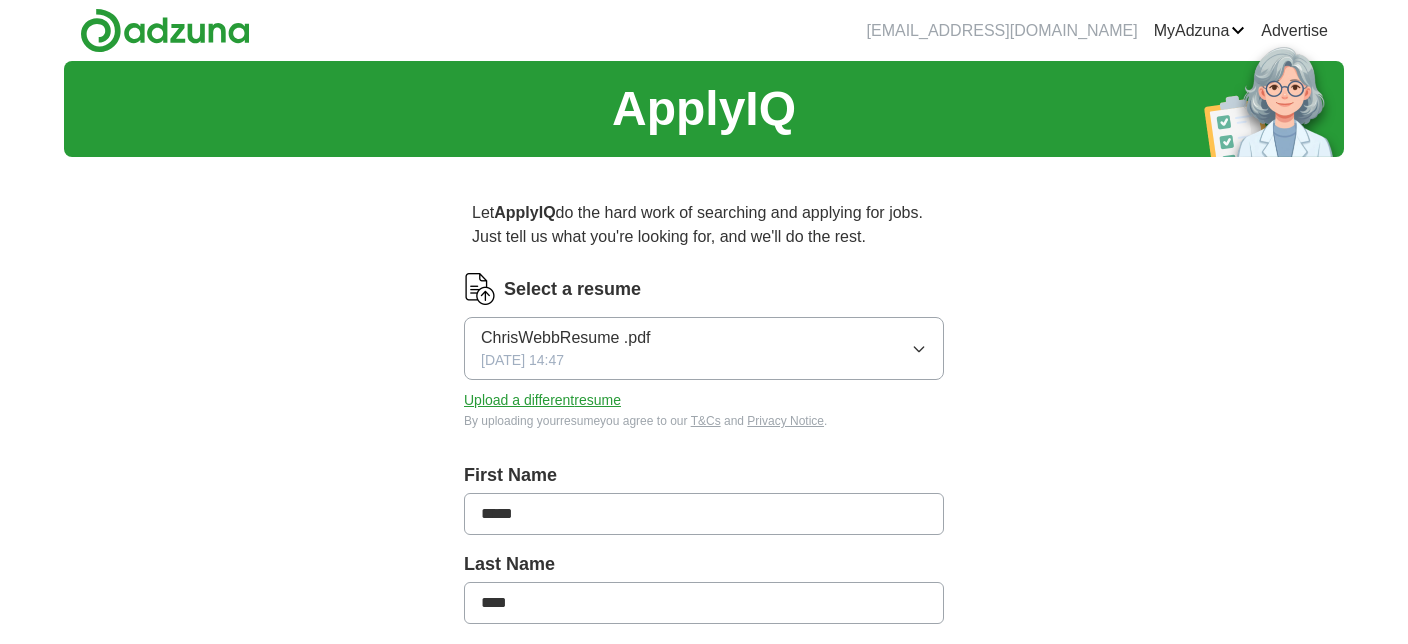 scroll, scrollTop: 0, scrollLeft: 0, axis: both 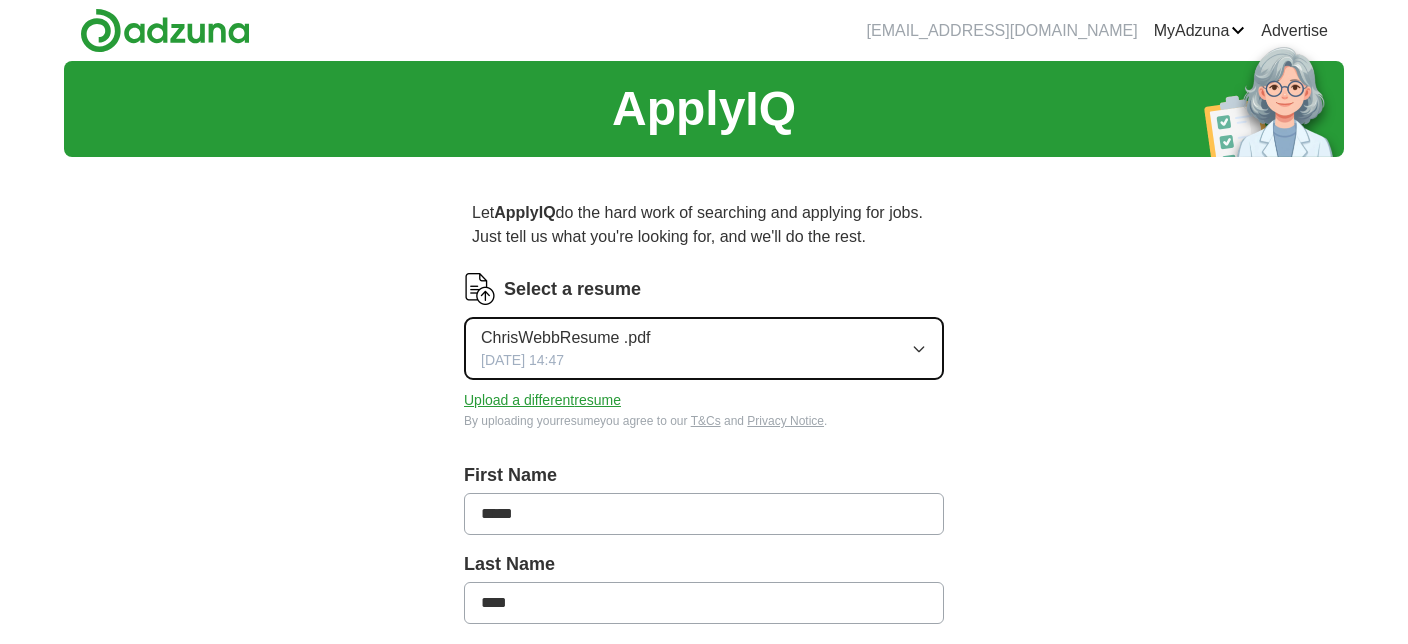click on "ChrisWebbResume .pdf" at bounding box center [566, 338] 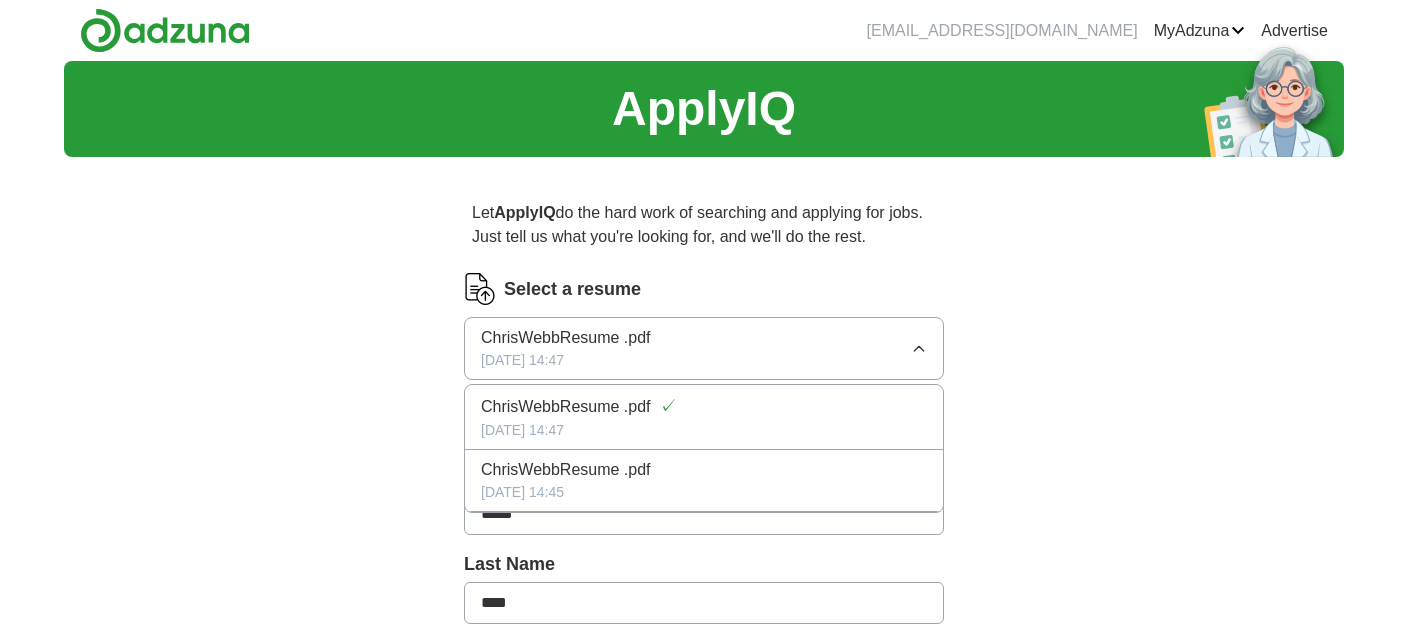 click on "Let  ApplyIQ  do the hard work of searching and applying for jobs. Just tell us what you're looking for, and we'll do the rest. Select a resume ChrisWebbResume .pdf [DATE] 14:47 ChrisWebbResume .pdf ✓ [DATE] 14:47 ChrisWebbResume .pdf [DATE] 14:45 Upload a different  resume By uploading your  resume  you agree to our   T&Cs   and   Privacy Notice . First Name ***** Last Name **** What job are you looking for? Enter or select a minimum of 3 job titles (4-8 recommended) Where do you want to work? 25 mile radius Start applying for jobs By registering, you consent to us applying to suitable jobs for you" at bounding box center [704, 706] 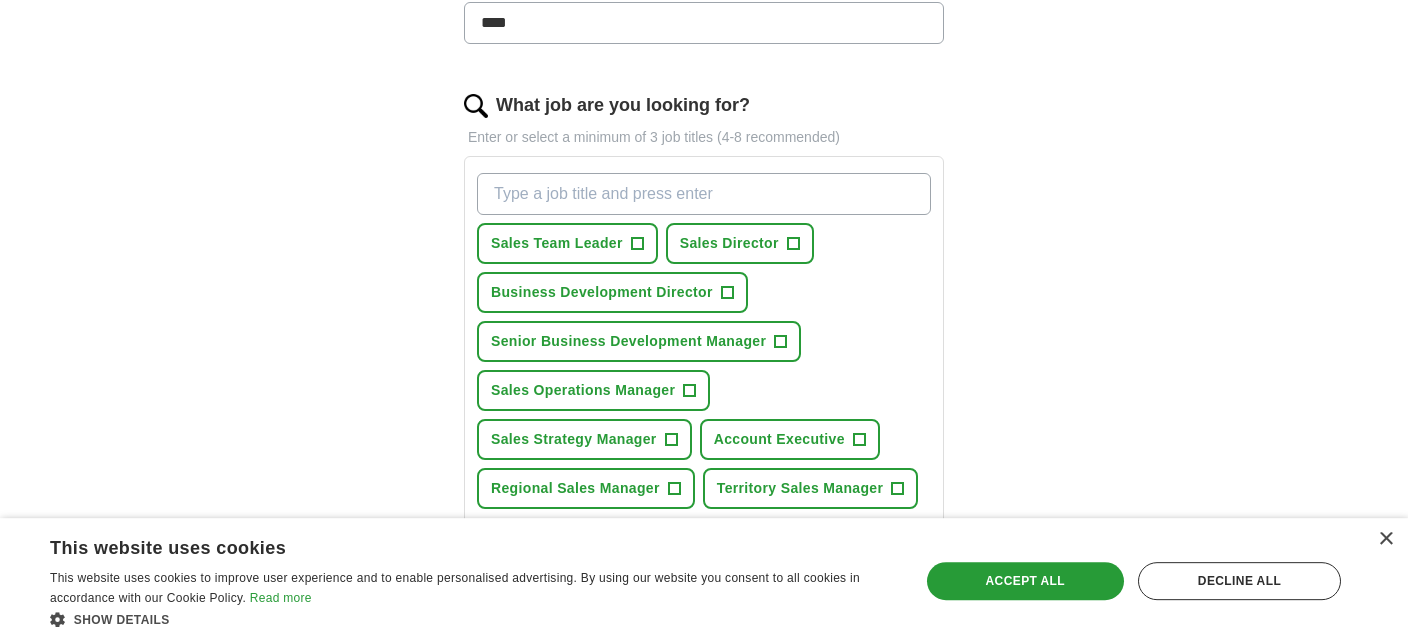 scroll, scrollTop: 633, scrollLeft: 0, axis: vertical 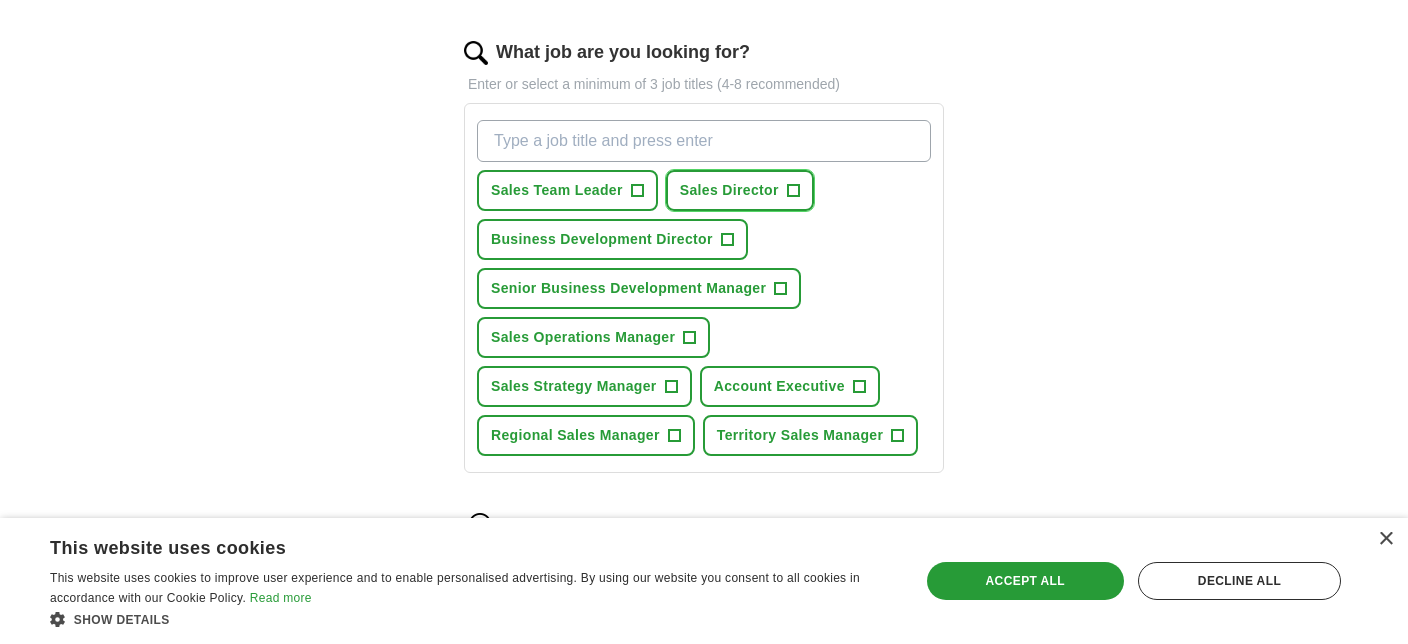 click on "+" at bounding box center (793, 191) 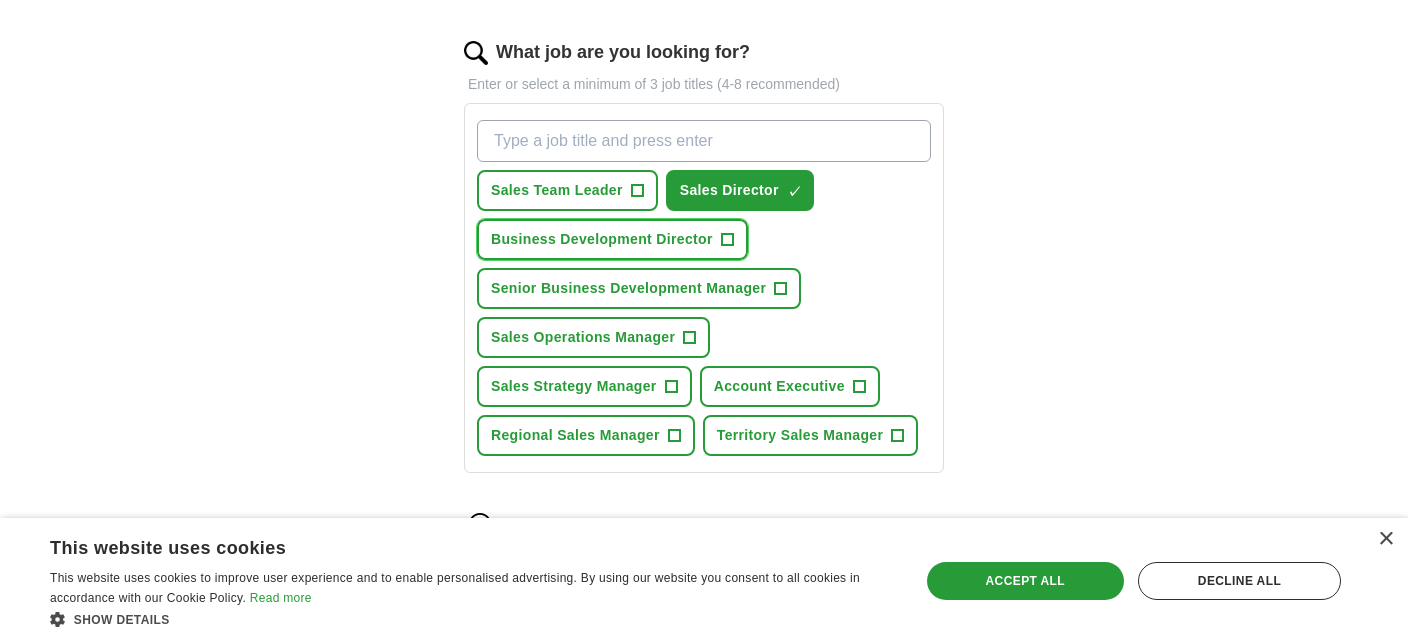 click on "+" at bounding box center [727, 240] 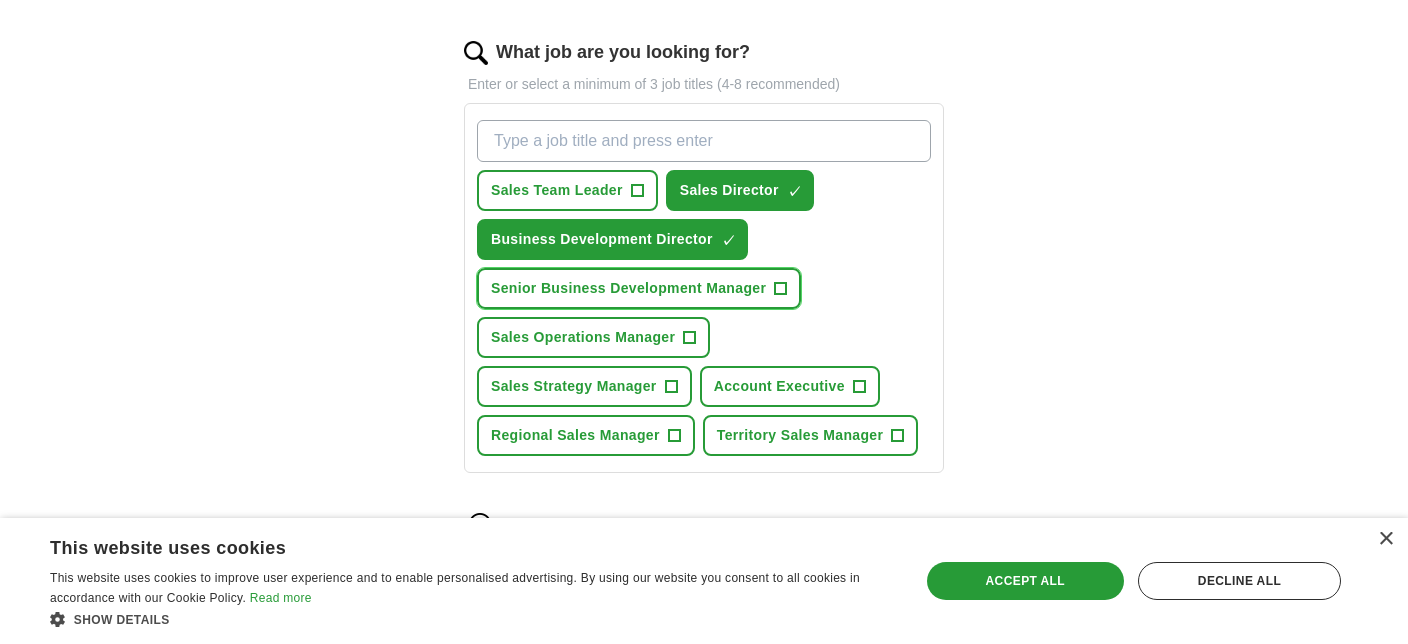 click on "+" at bounding box center (781, 289) 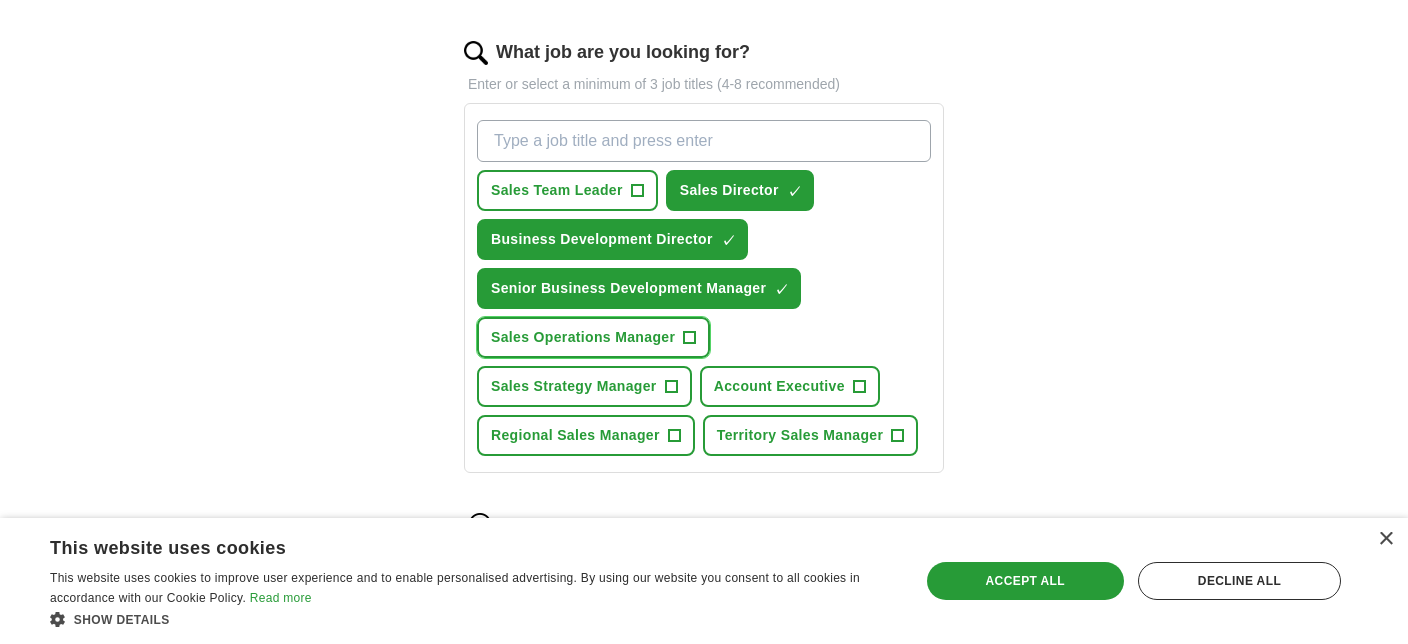 click on "+" at bounding box center [690, 338] 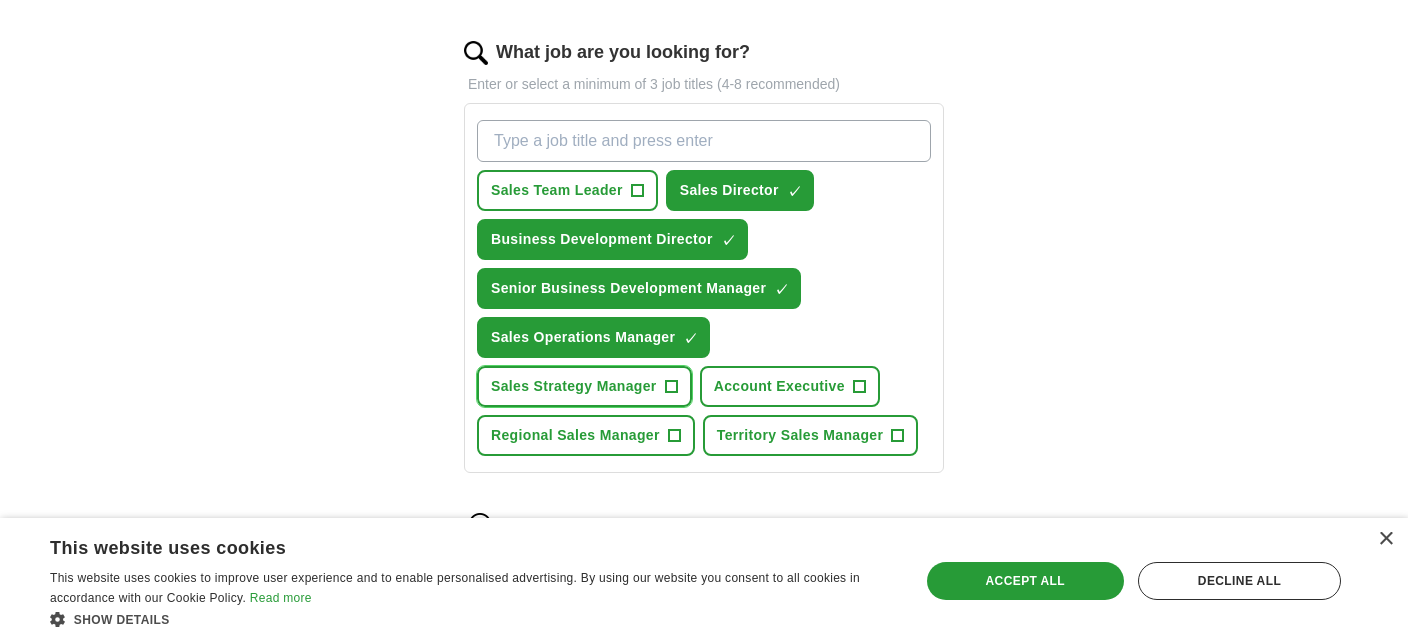 click on "+" at bounding box center (671, 387) 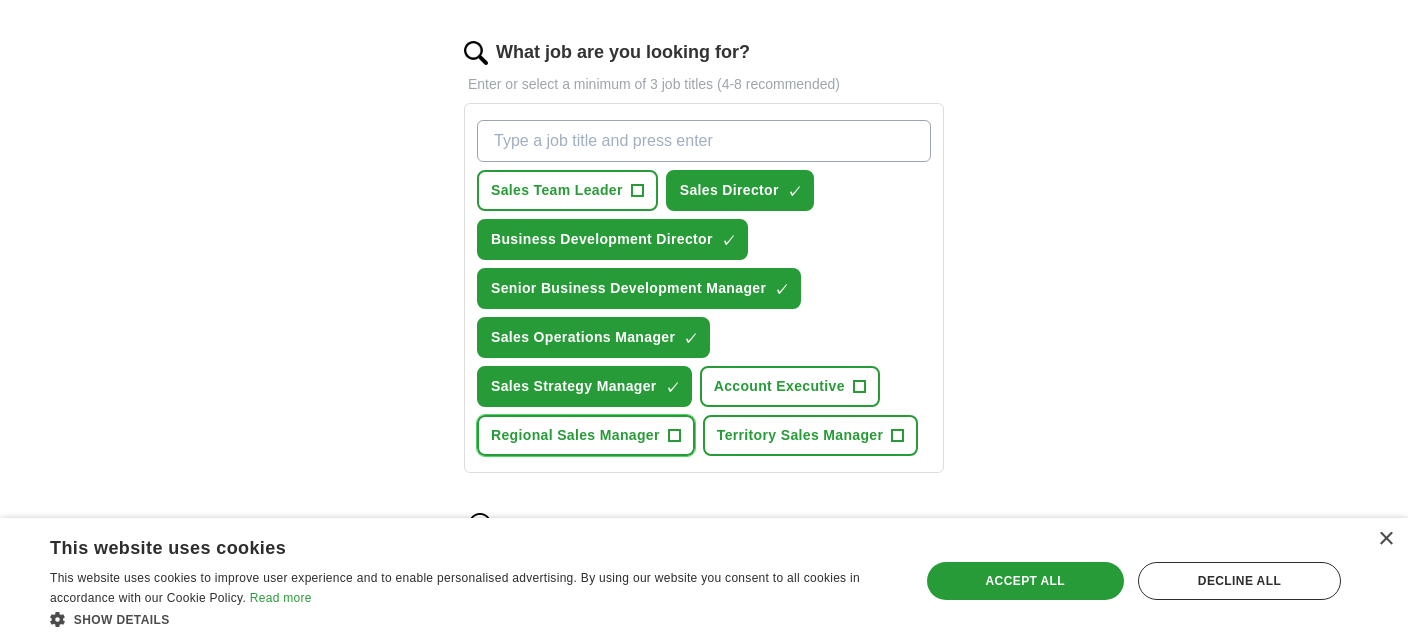 click on "+" at bounding box center [674, 436] 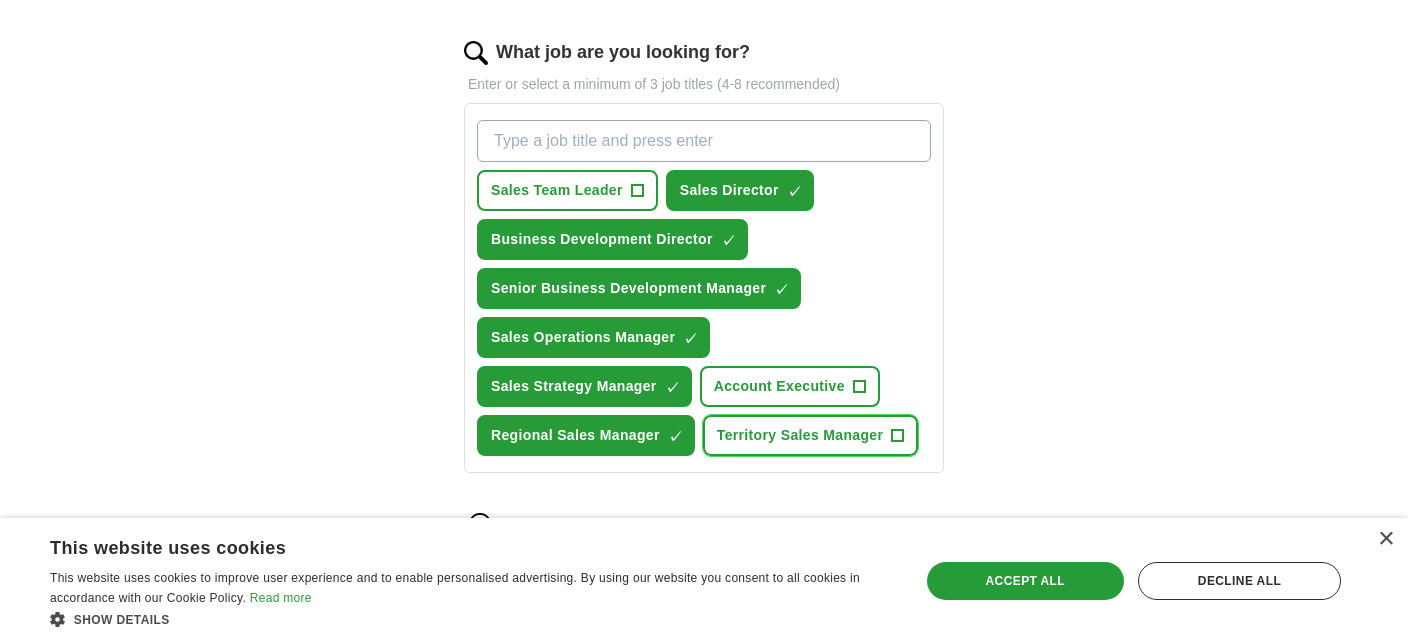 click on "+" at bounding box center [898, 436] 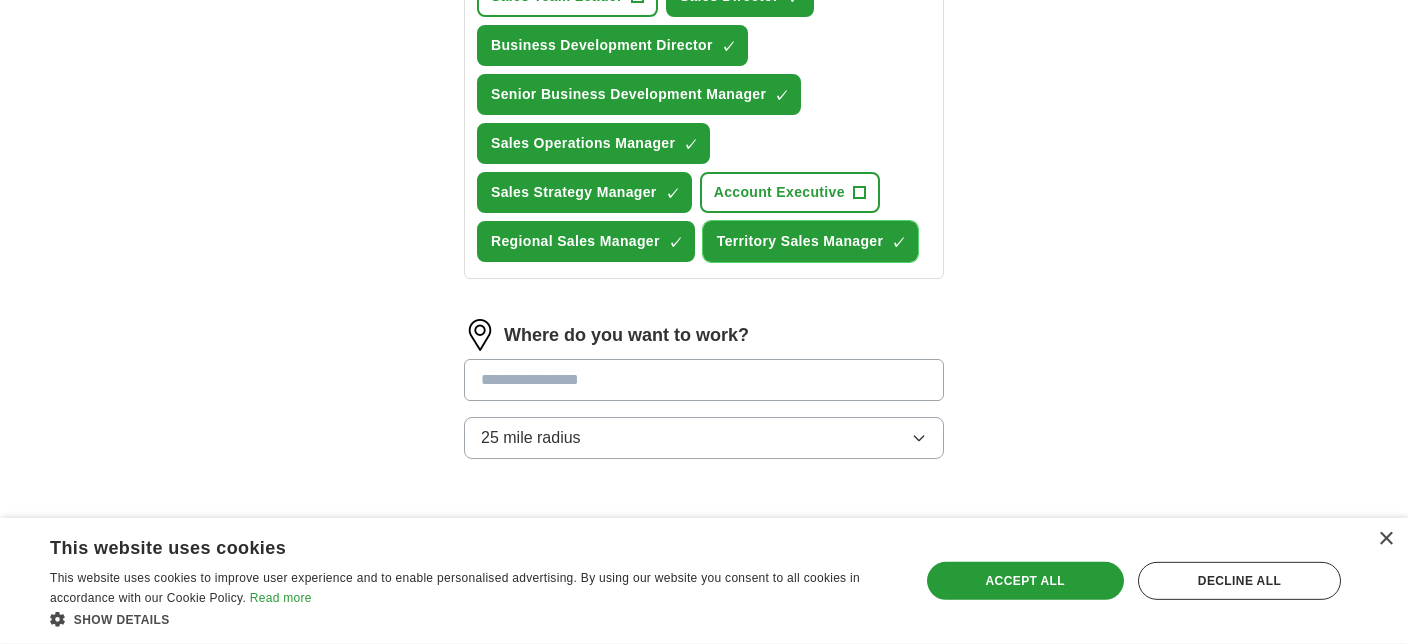 scroll, scrollTop: 950, scrollLeft: 0, axis: vertical 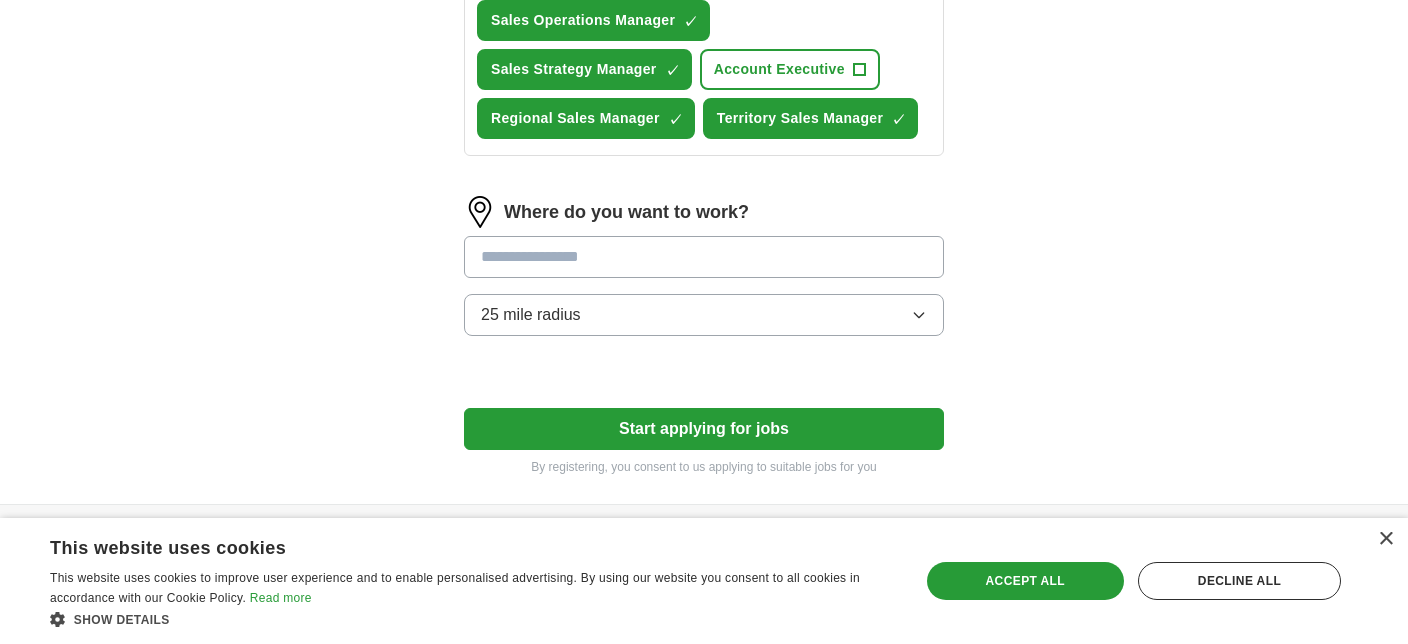 click at bounding box center (704, 257) 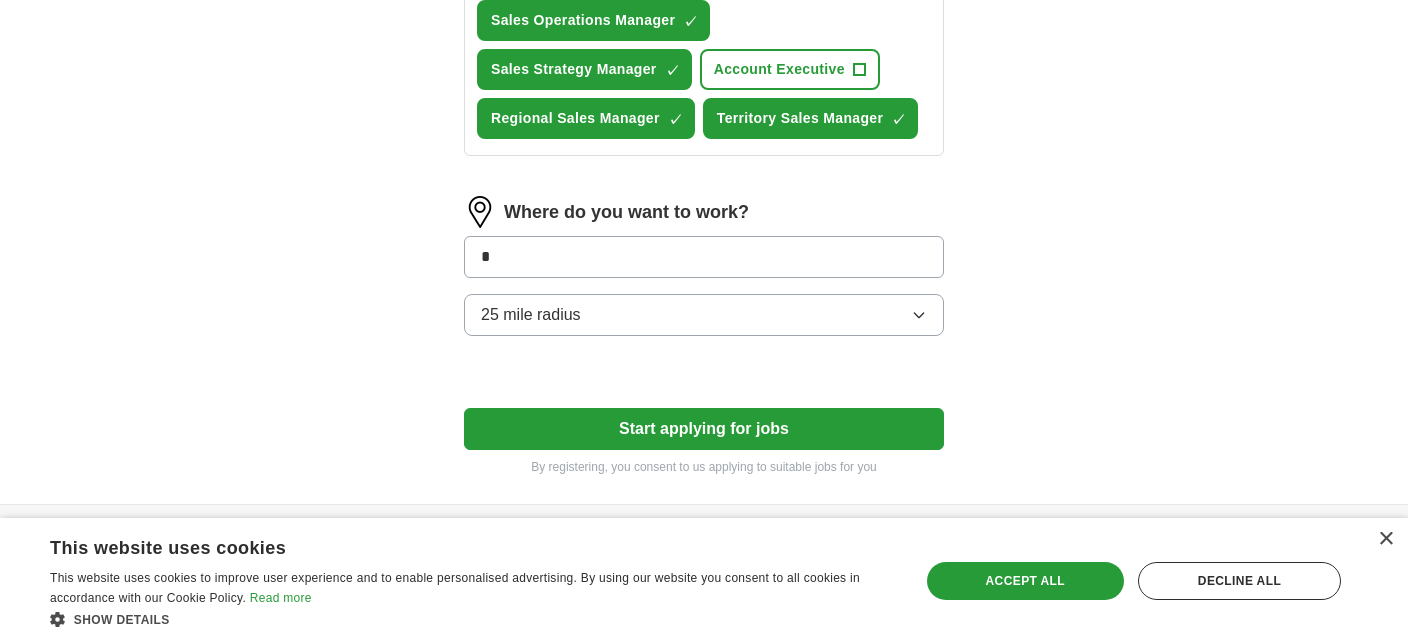 type on "*" 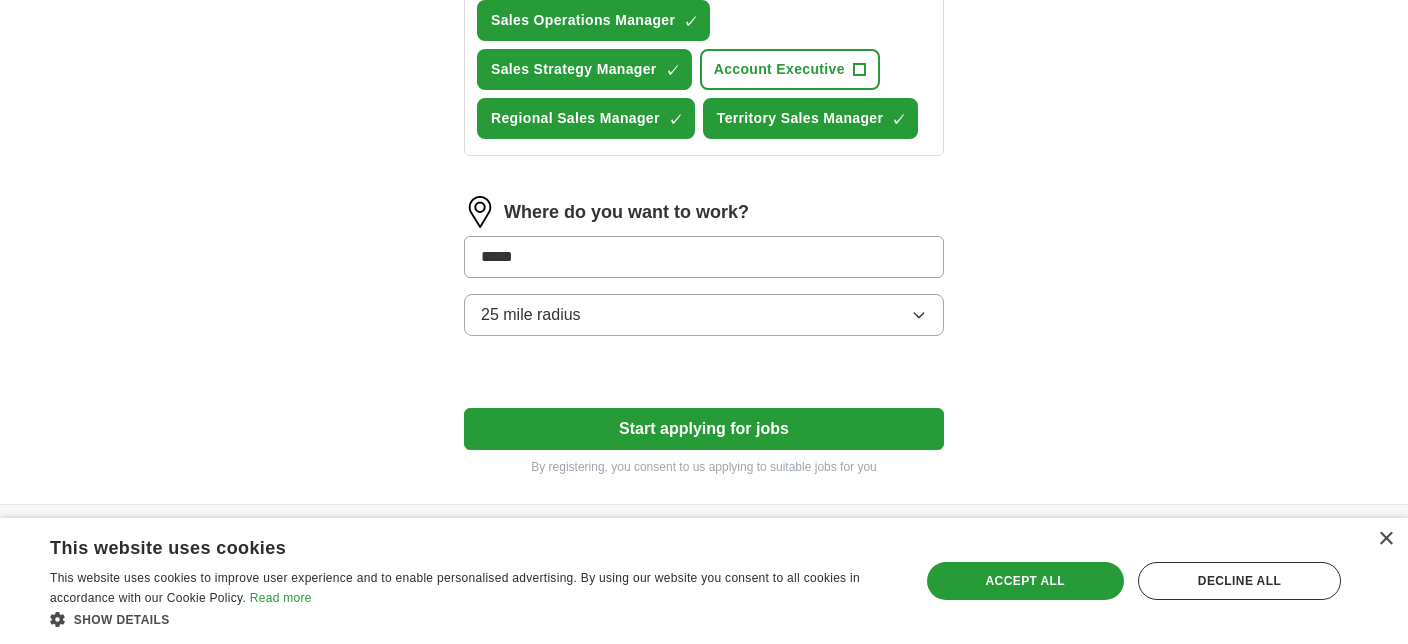 type on "******" 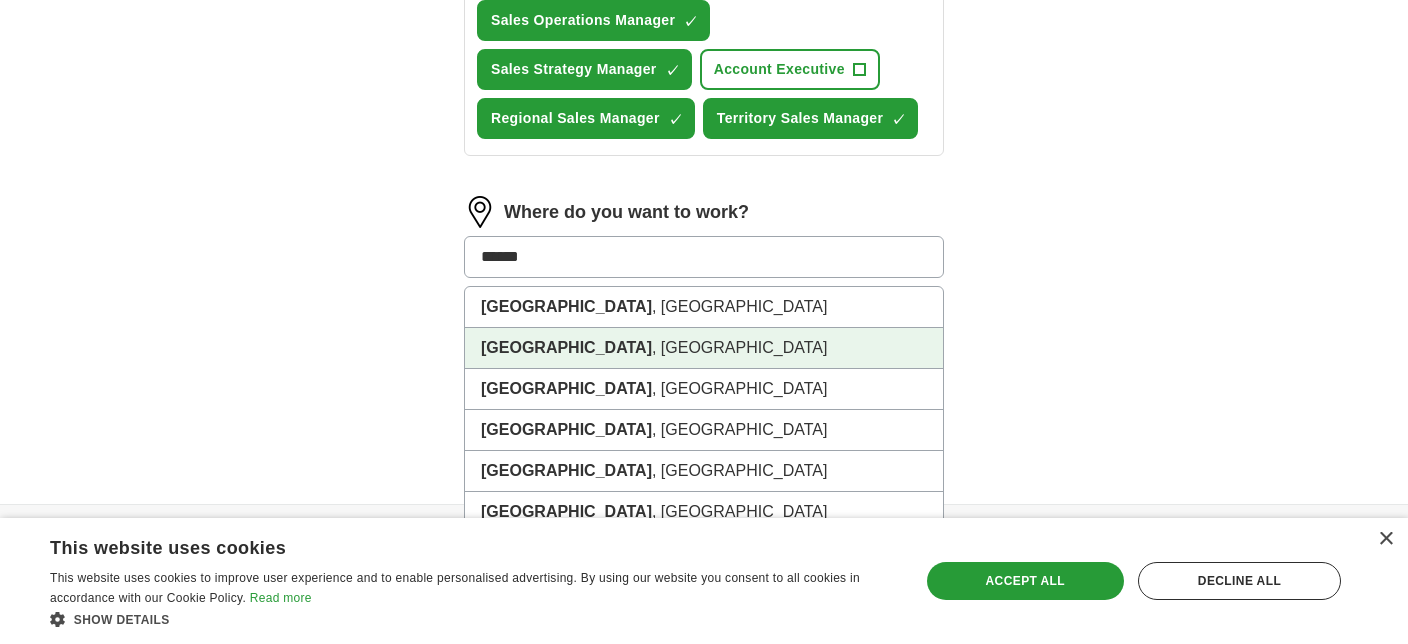 click on "[GEOGRAPHIC_DATA]" at bounding box center [566, 347] 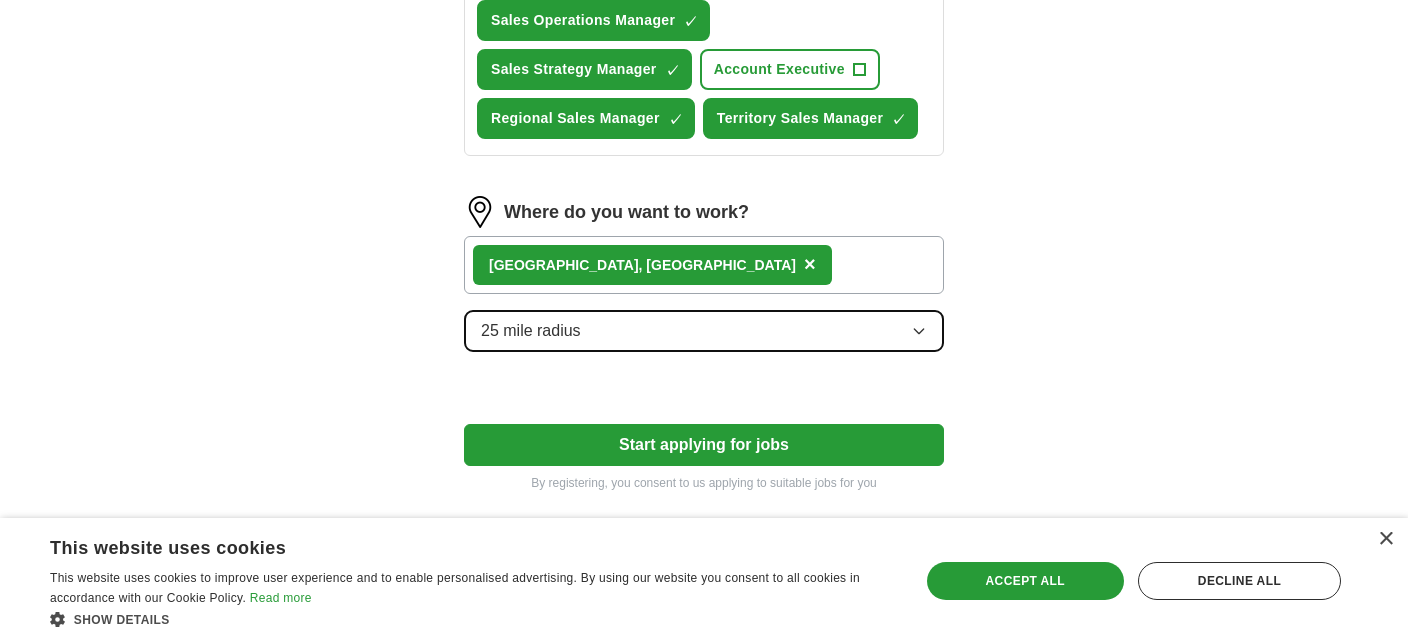 click on "25 mile radius" at bounding box center (531, 331) 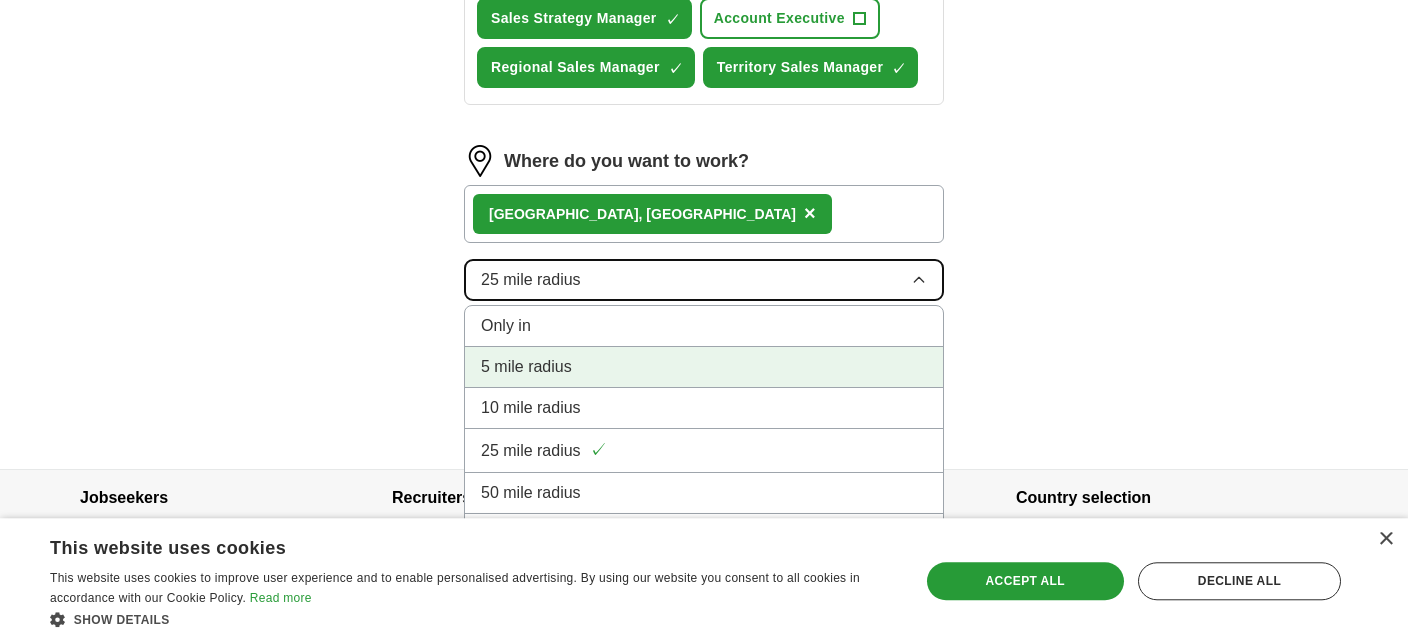 scroll, scrollTop: 1017, scrollLeft: 0, axis: vertical 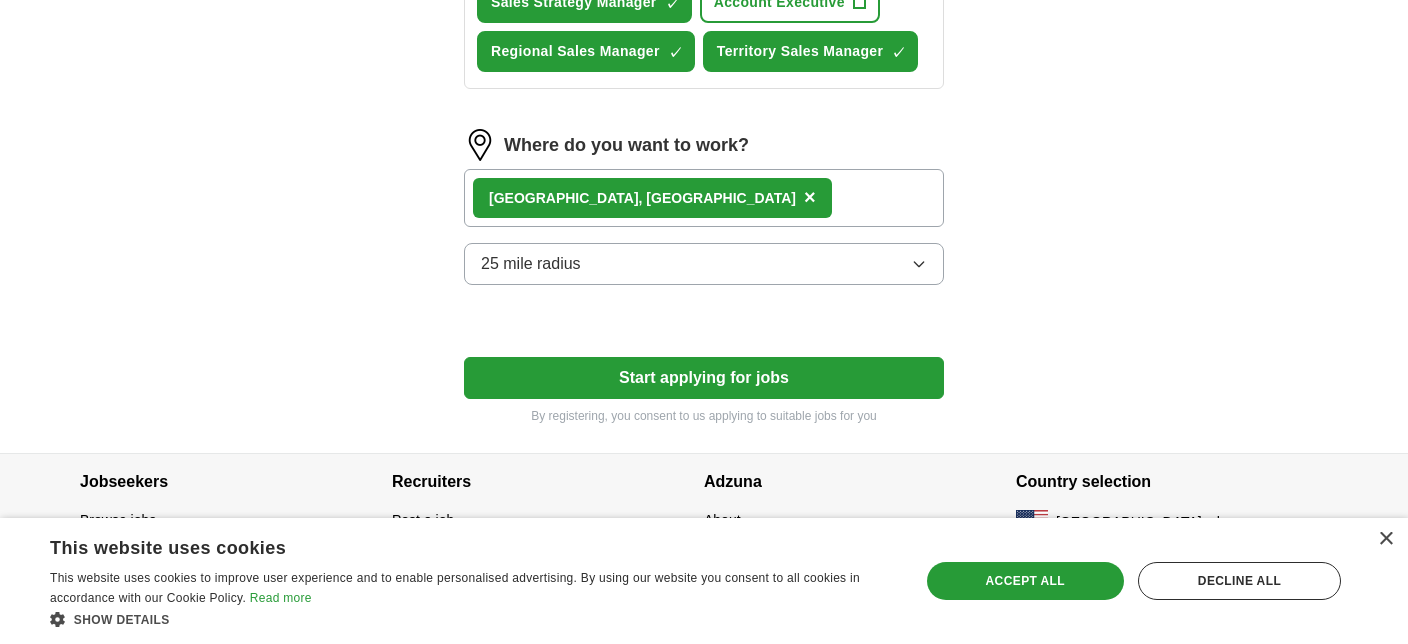 click on "[GEOGRAPHIC_DATA] , [GEOGRAPHIC_DATA] ×" at bounding box center [704, 198] 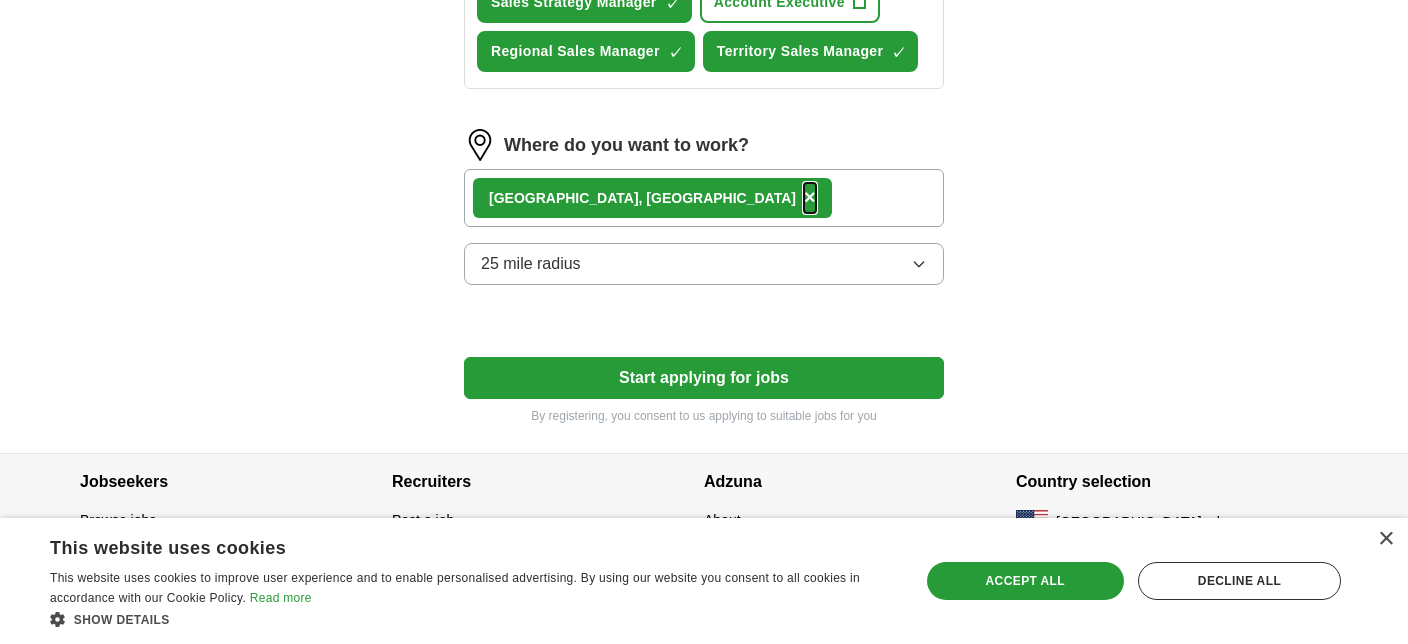 click on "×" at bounding box center [810, 197] 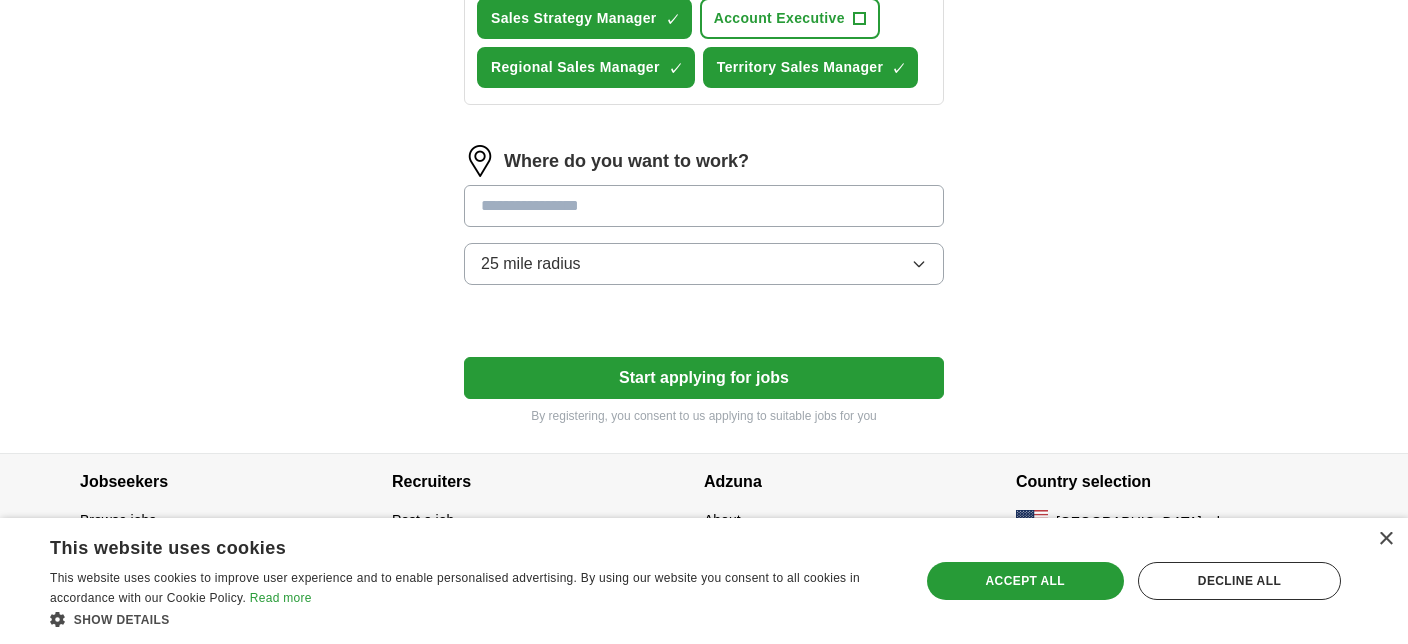 click at bounding box center (704, 206) 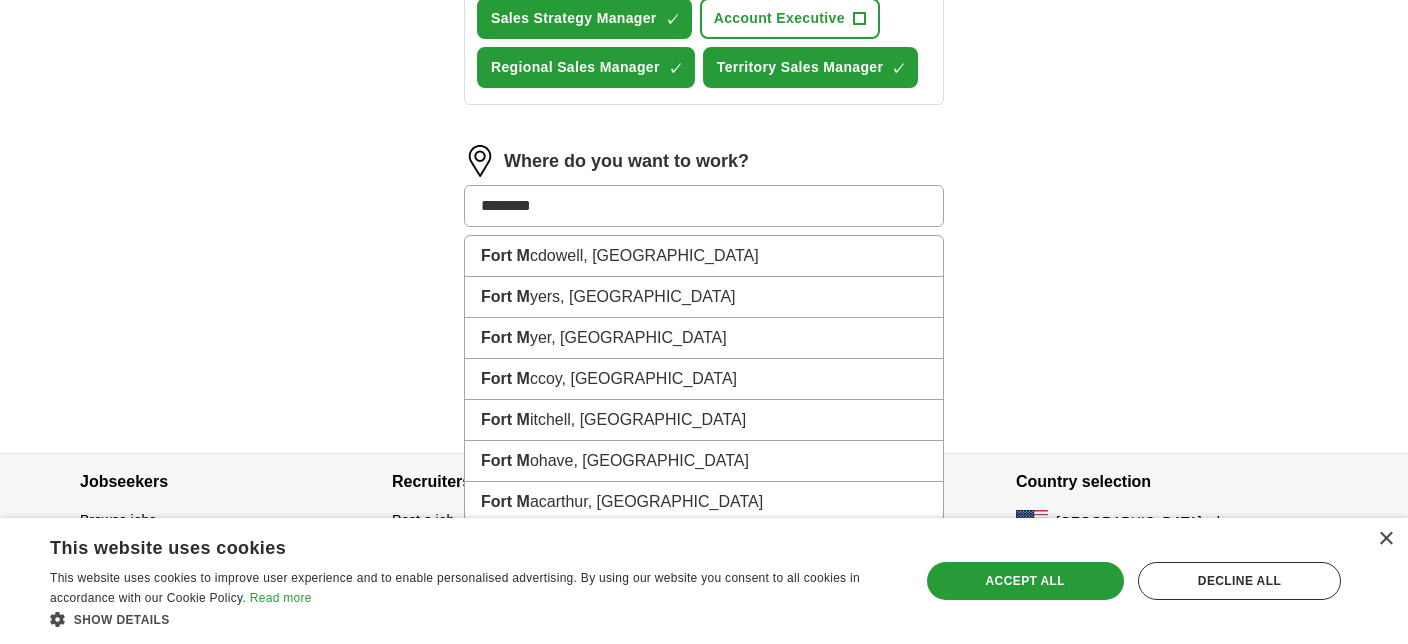 type on "*********" 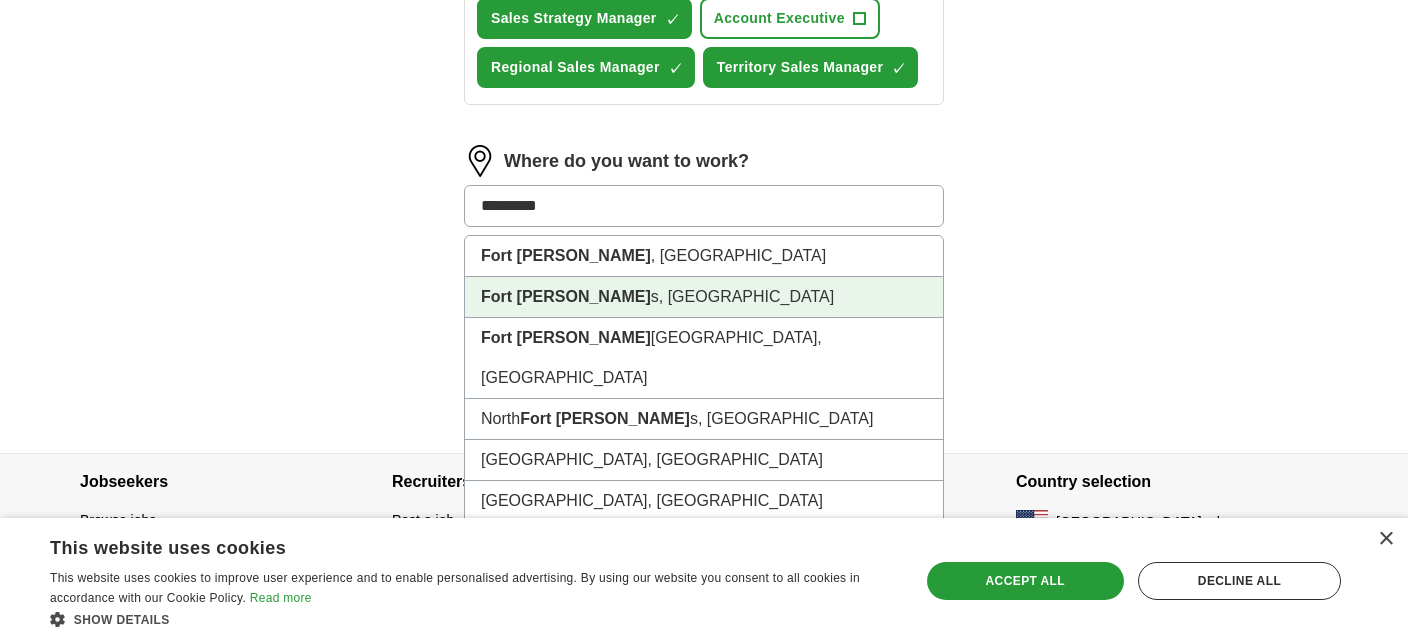 click on "Fort [PERSON_NAME] s, [GEOGRAPHIC_DATA]" at bounding box center [704, 297] 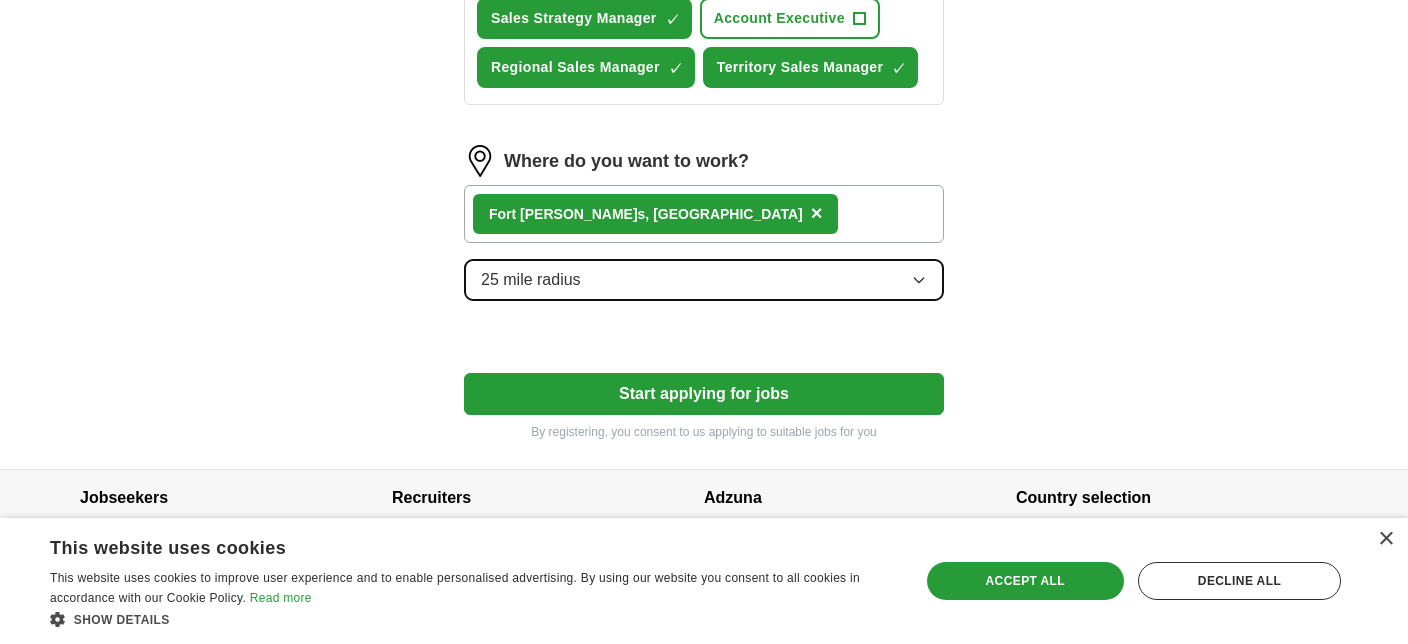 click on "25 mile radius" at bounding box center (704, 280) 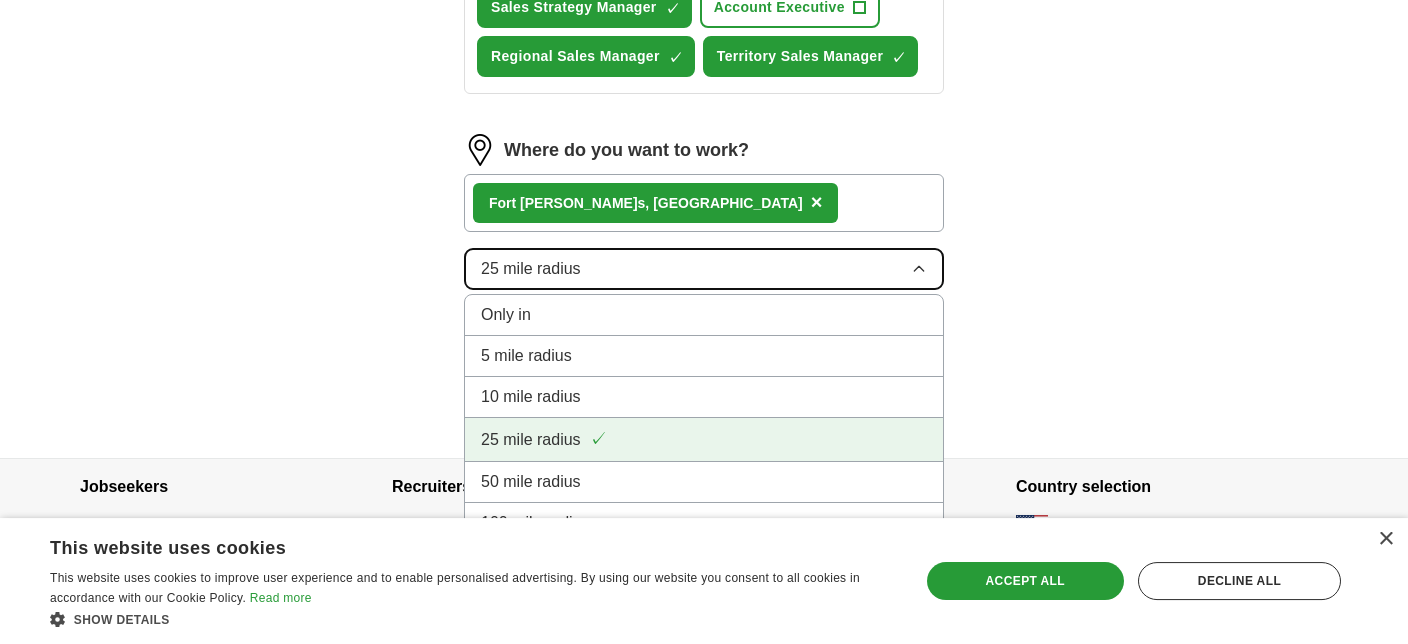 scroll, scrollTop: 1017, scrollLeft: 0, axis: vertical 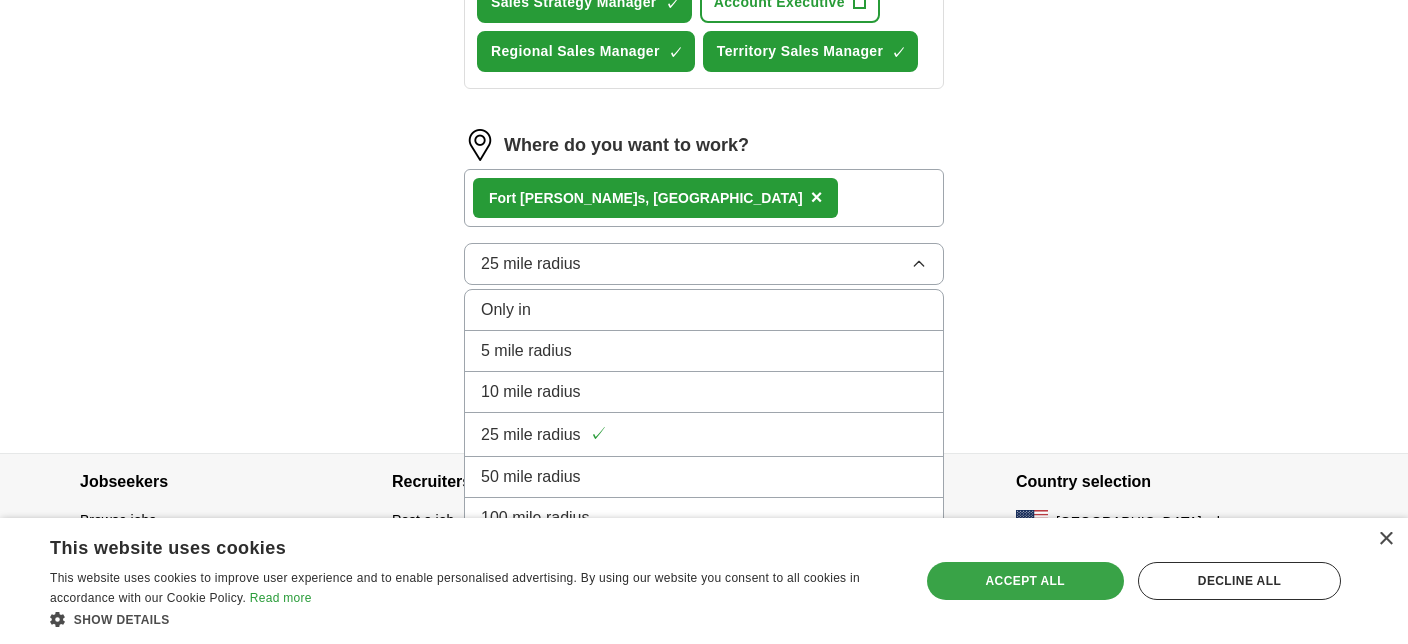 click on "Accept all" at bounding box center (1025, 581) 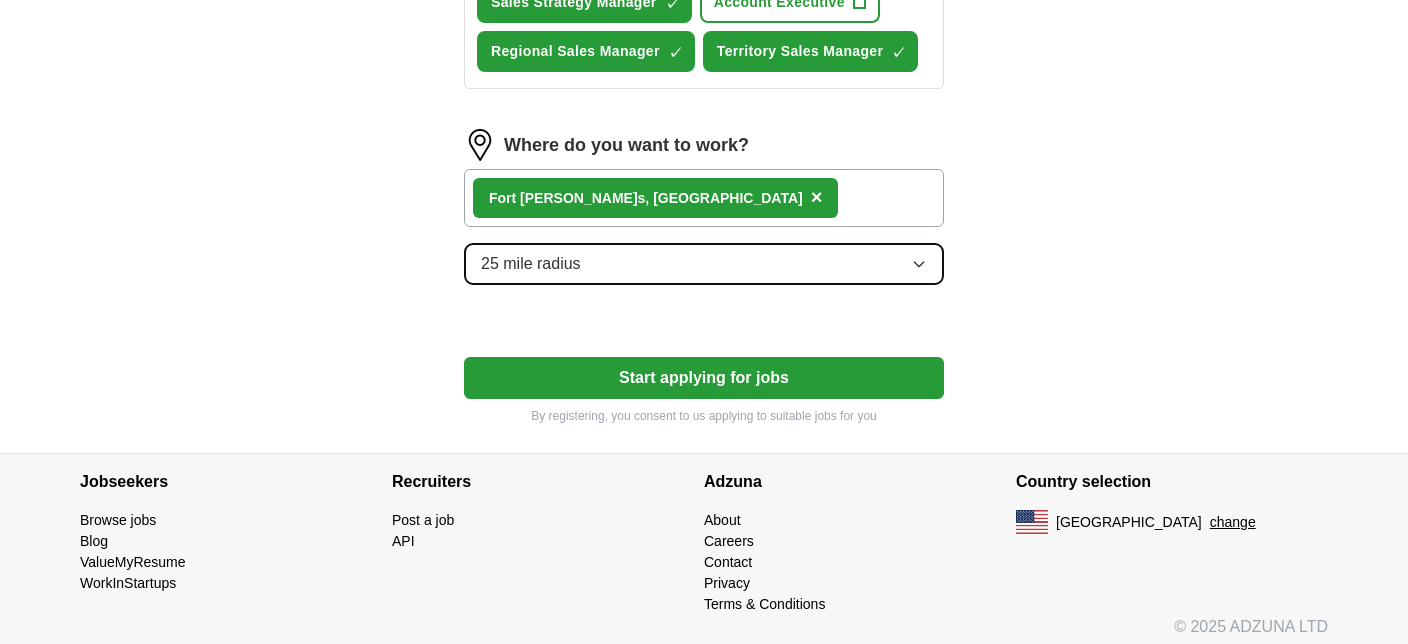 click on "25 mile radius" at bounding box center [531, 264] 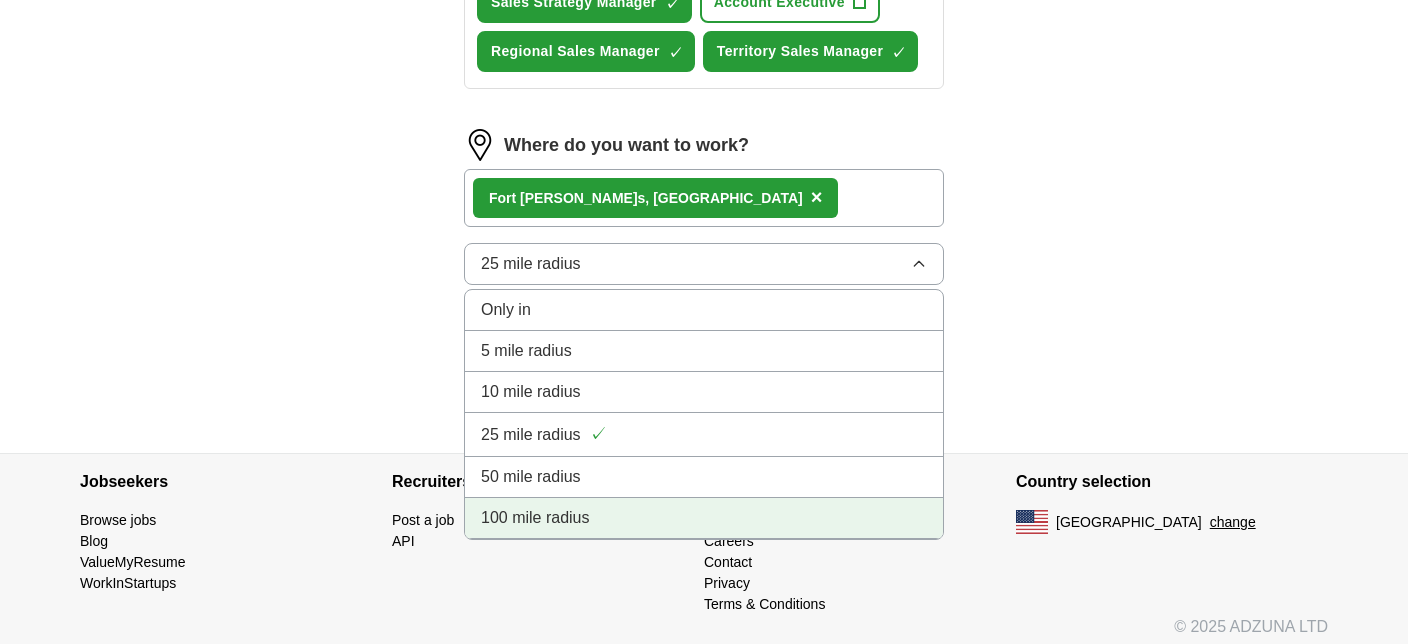 click on "100 mile radius" at bounding box center [535, 518] 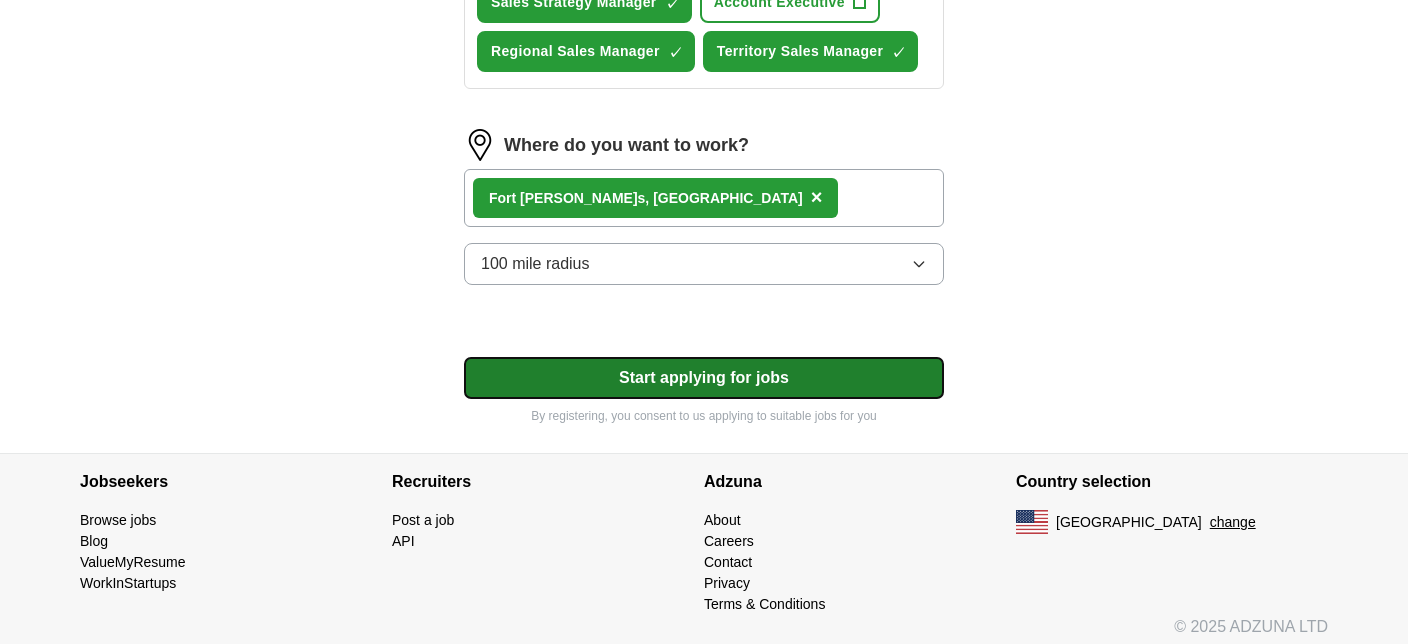 click on "Start applying for jobs" at bounding box center (704, 378) 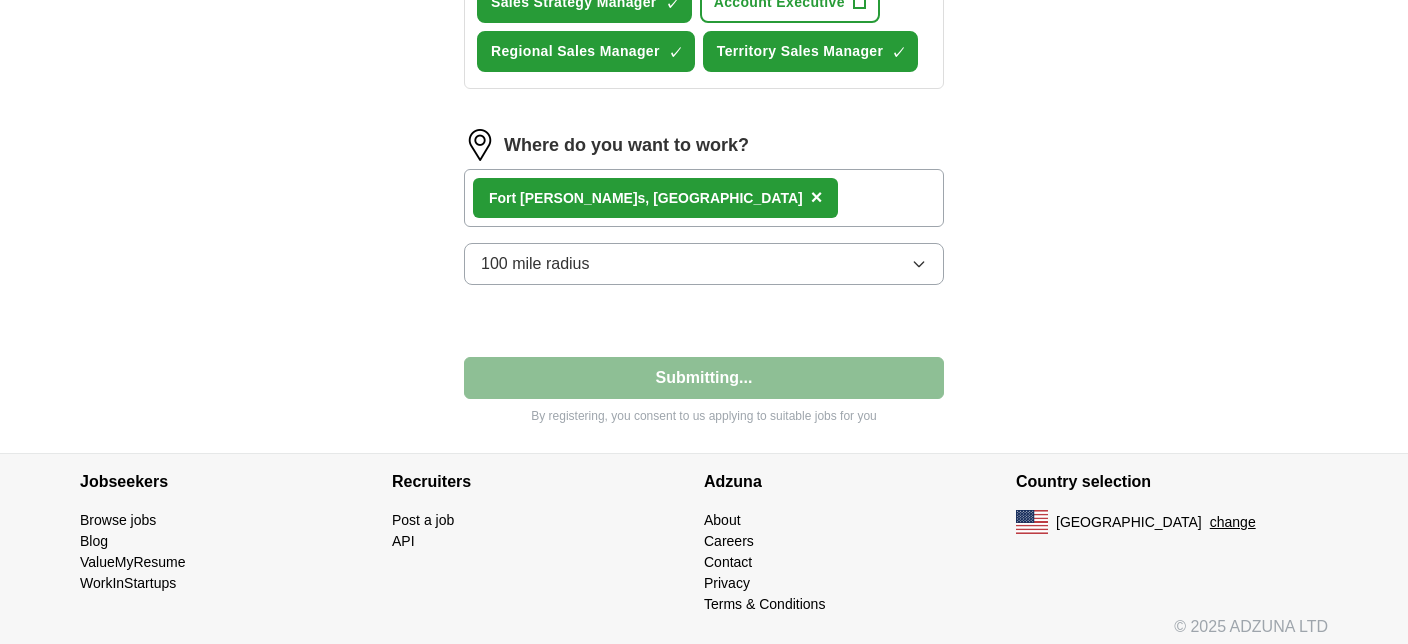select on "**" 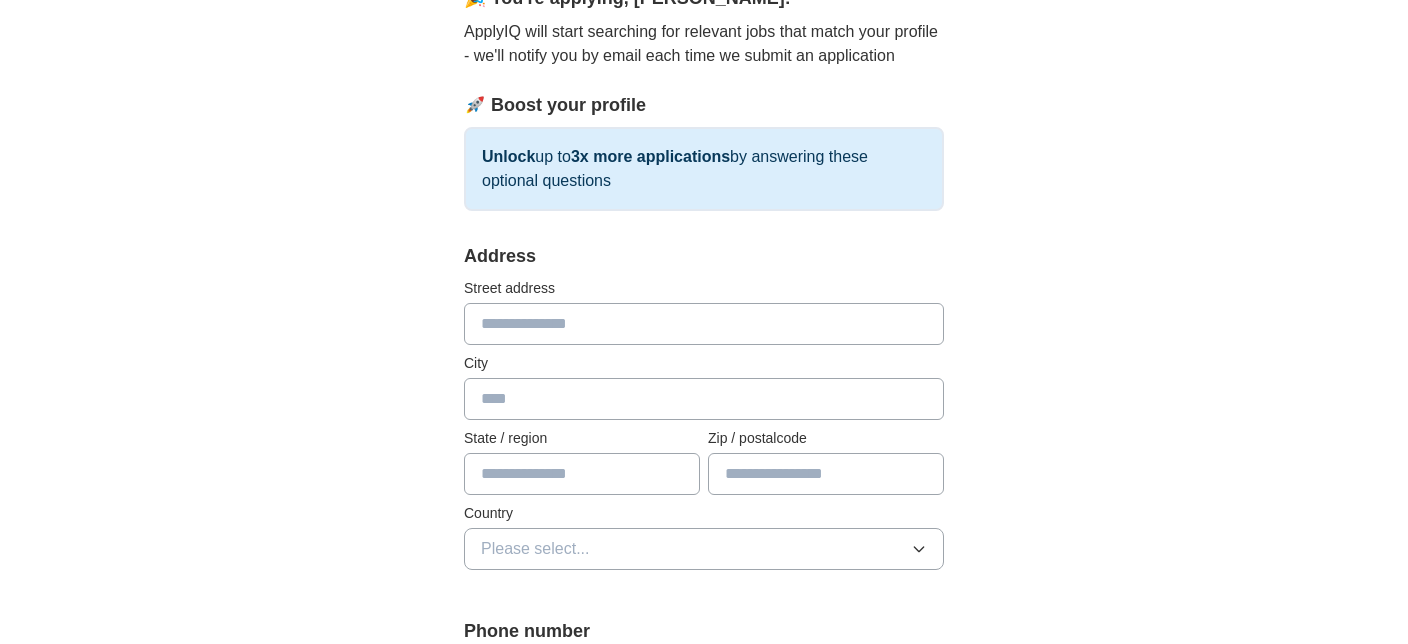 scroll, scrollTop: 211, scrollLeft: 0, axis: vertical 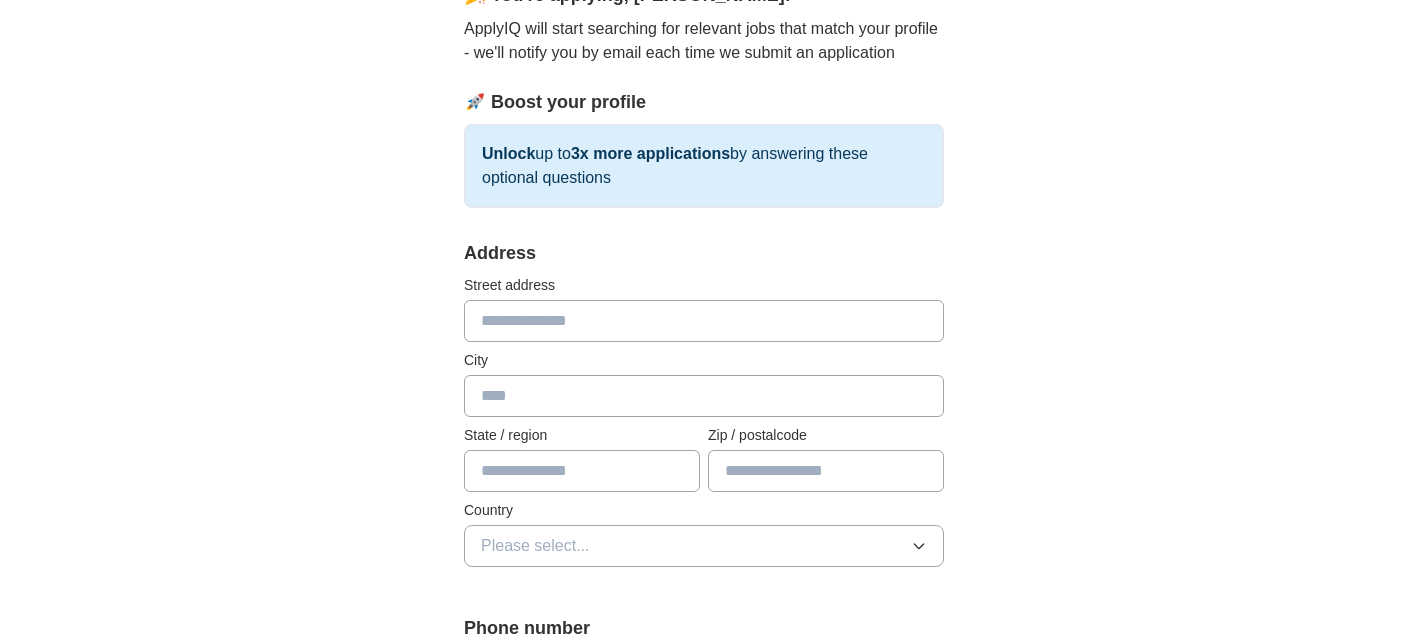 click at bounding box center [704, 321] 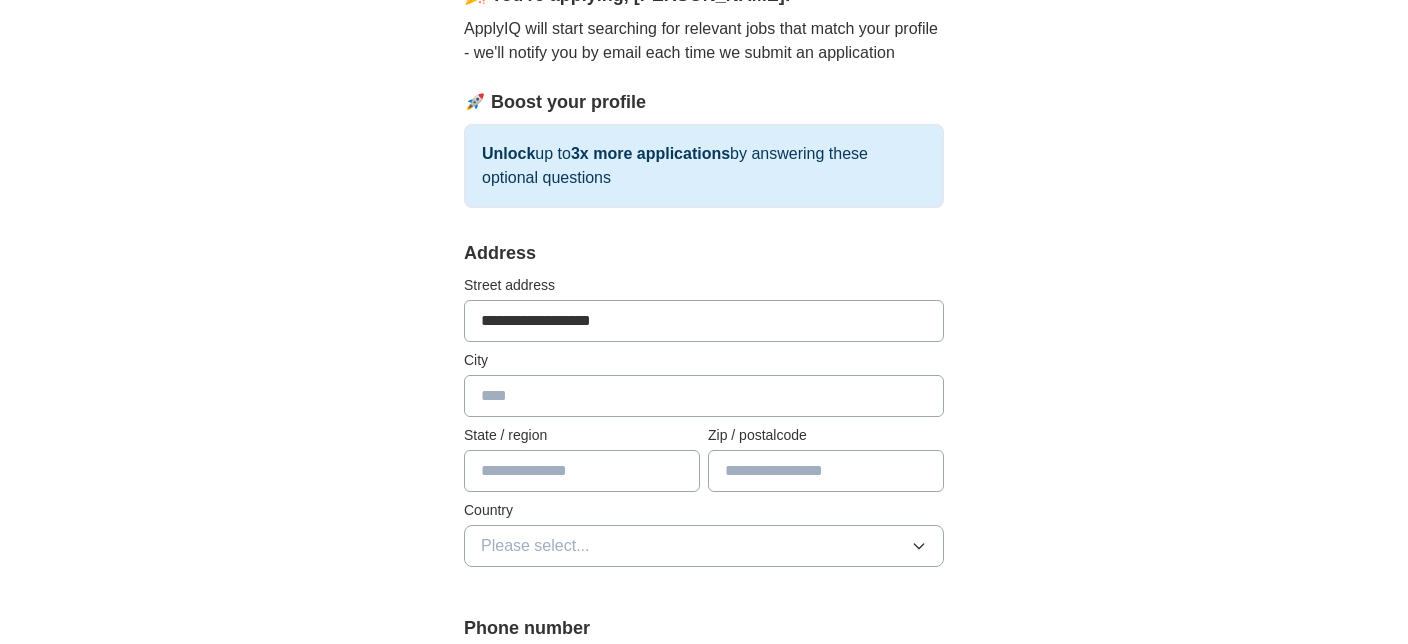 type on "**********" 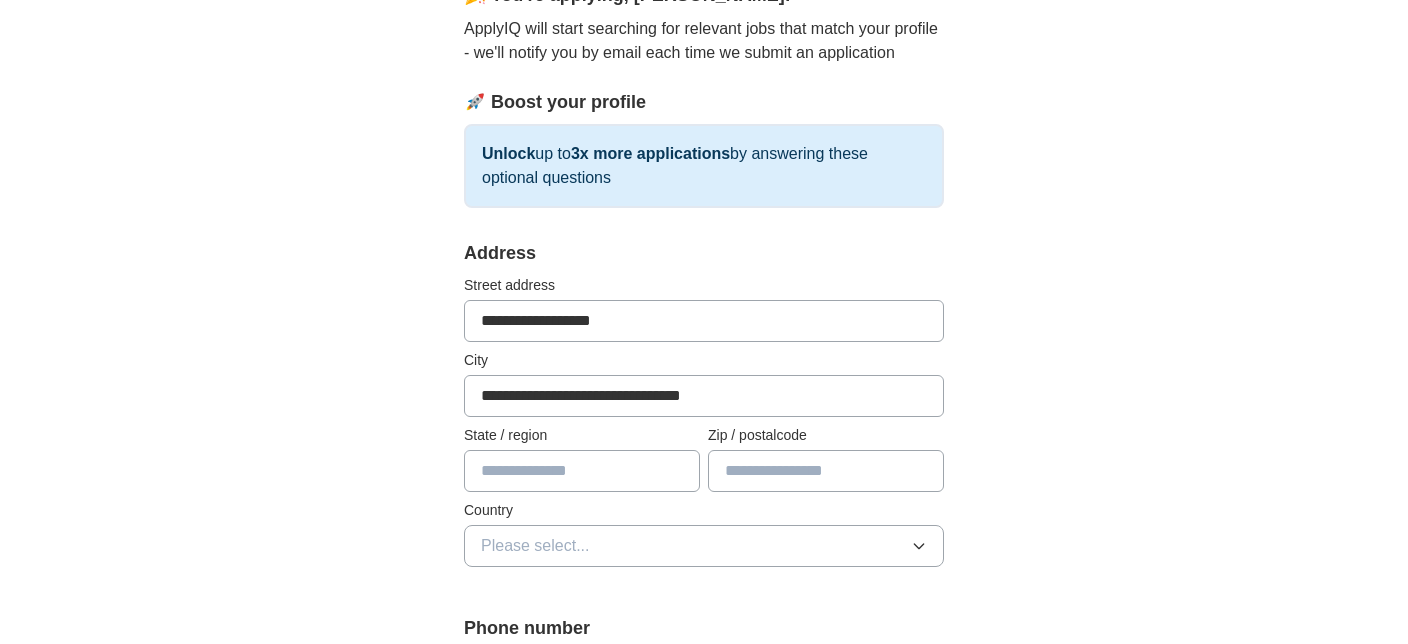 type on "**" 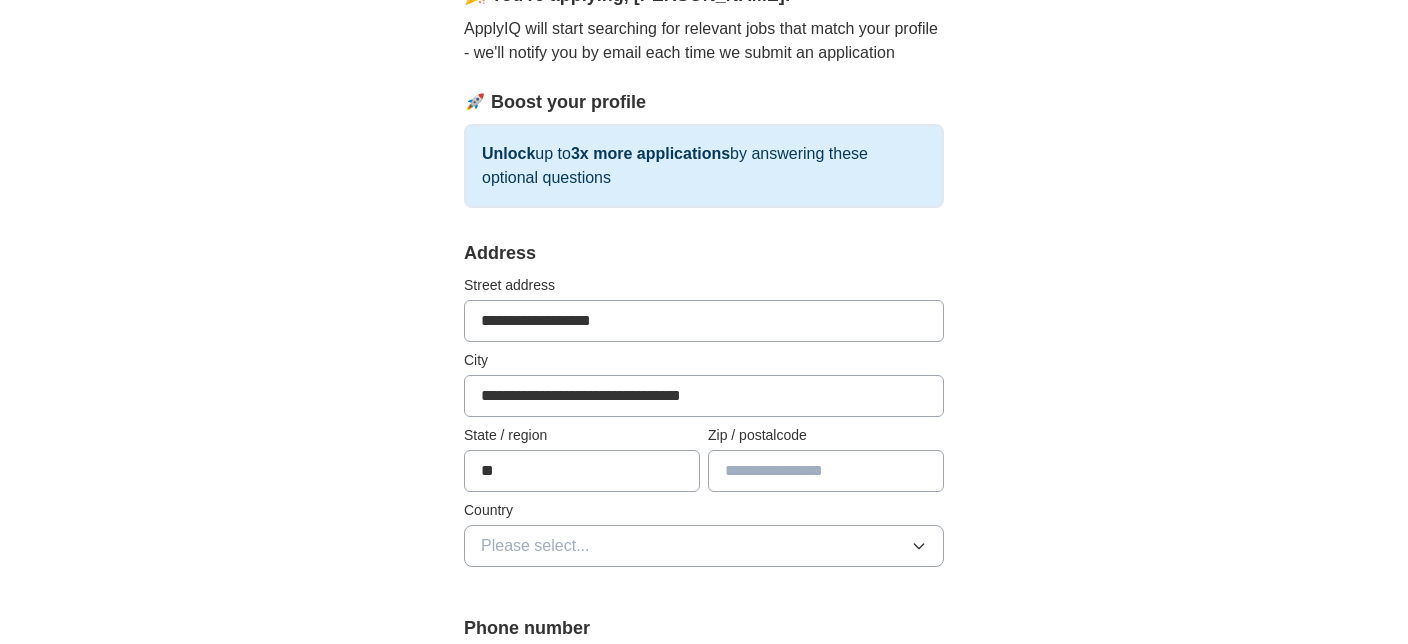 type on "*****" 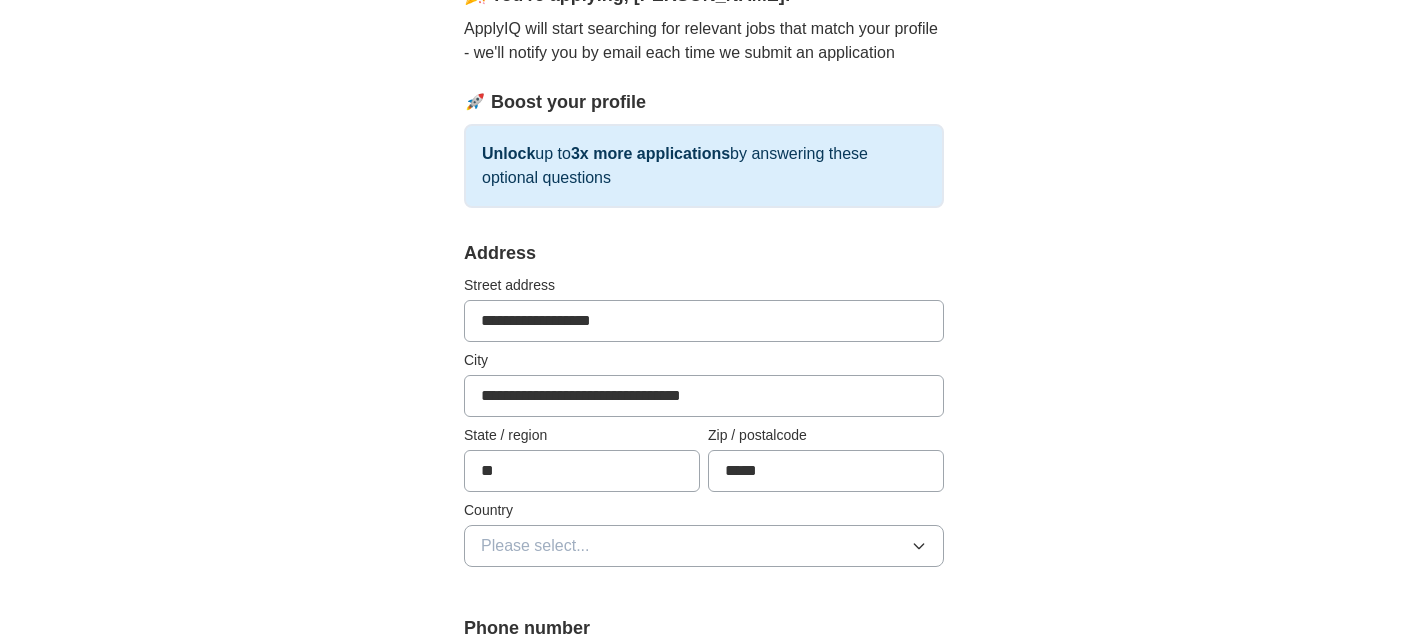 type on "**********" 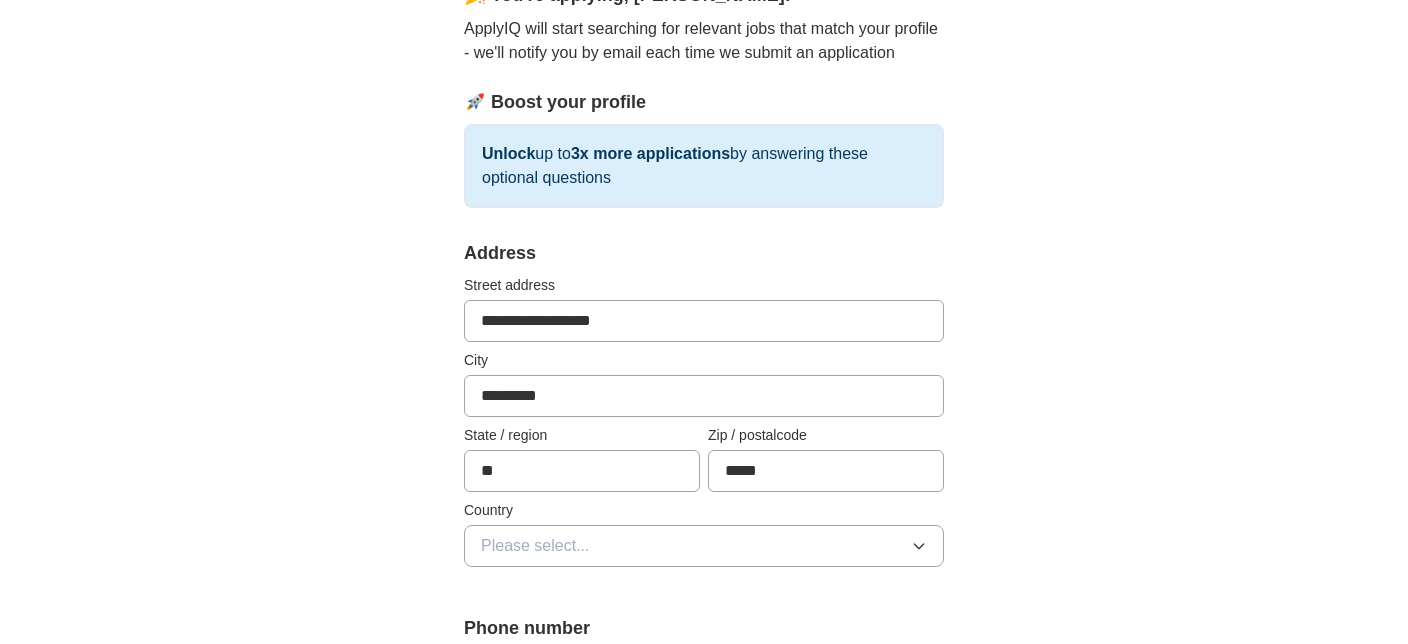 type on "*********" 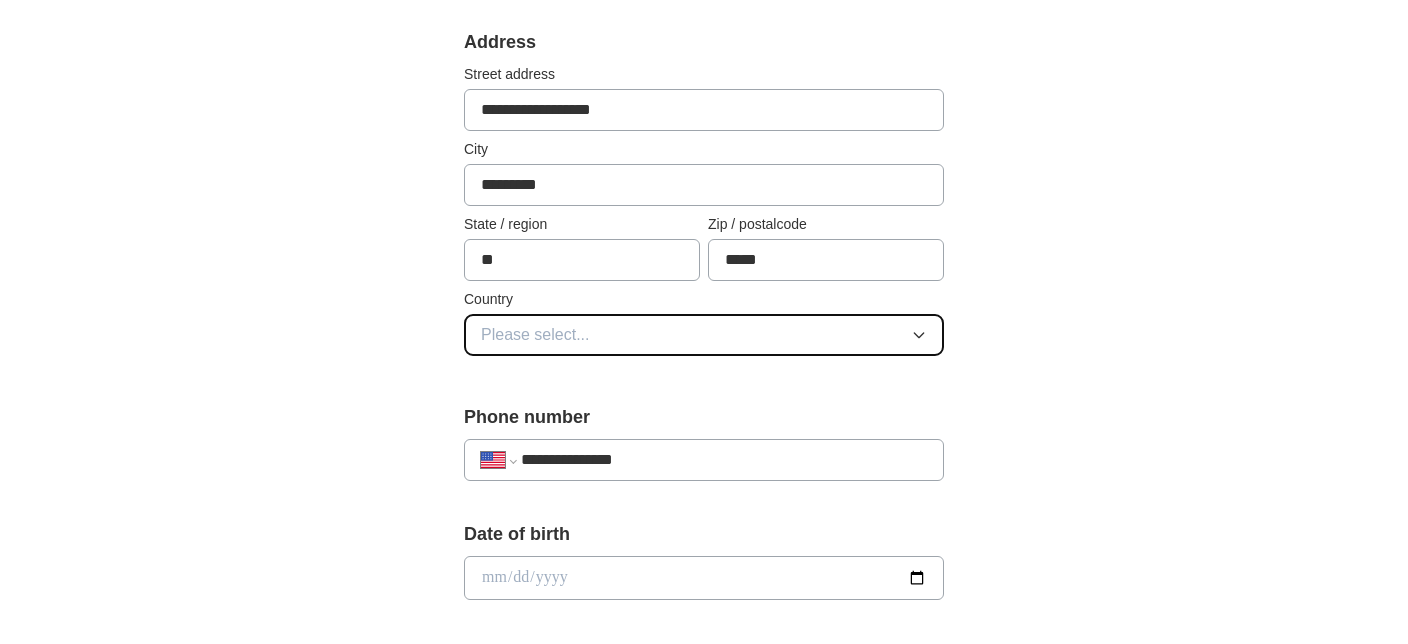 click on "Please select..." at bounding box center (704, 335) 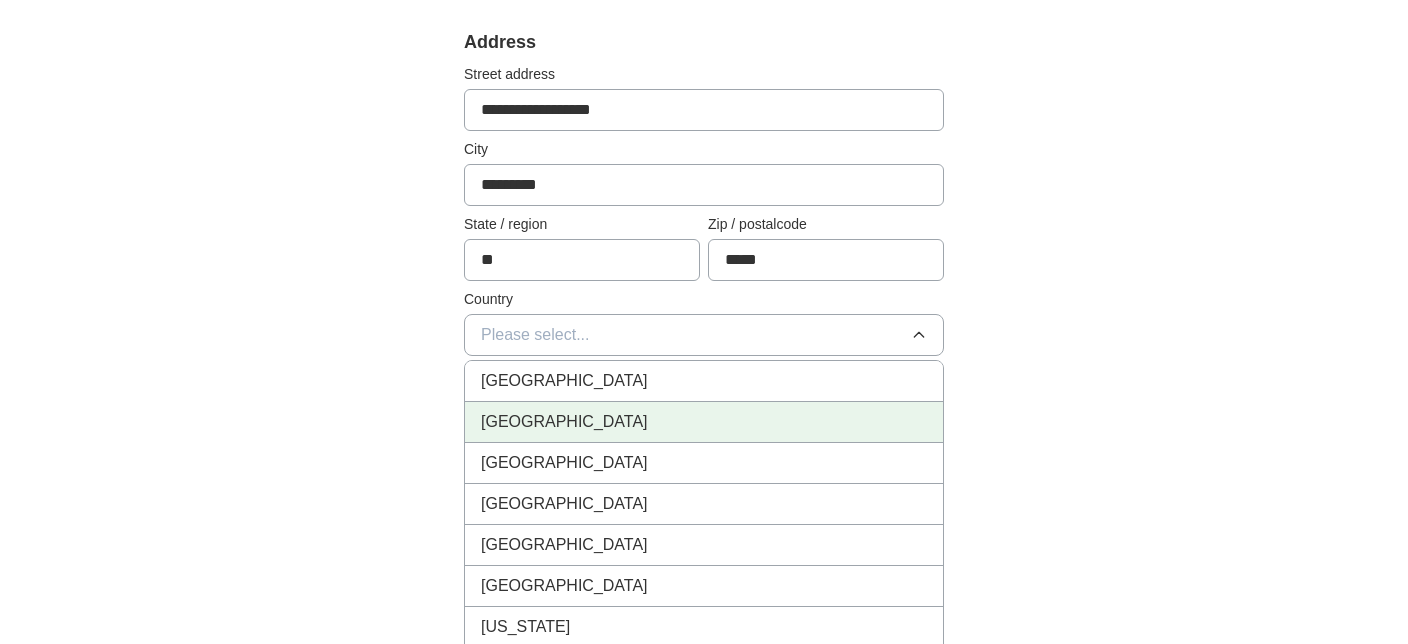 click on "[GEOGRAPHIC_DATA]" at bounding box center [704, 422] 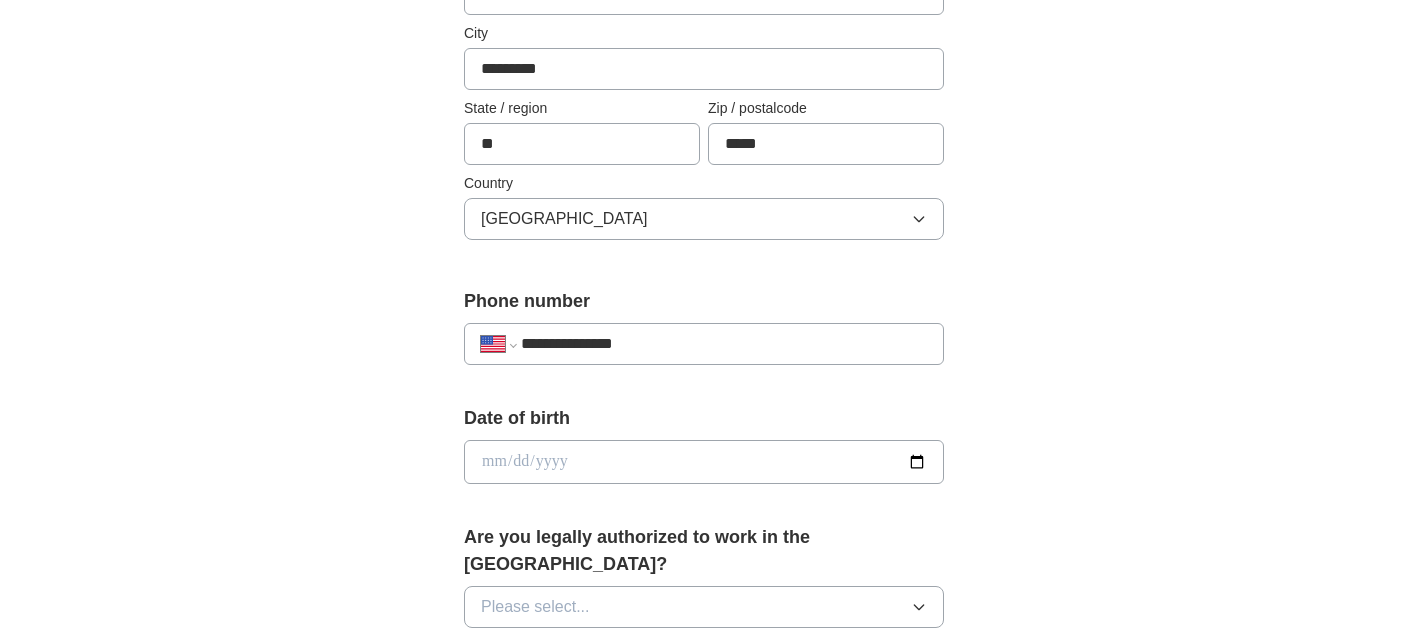 scroll, scrollTop: 739, scrollLeft: 0, axis: vertical 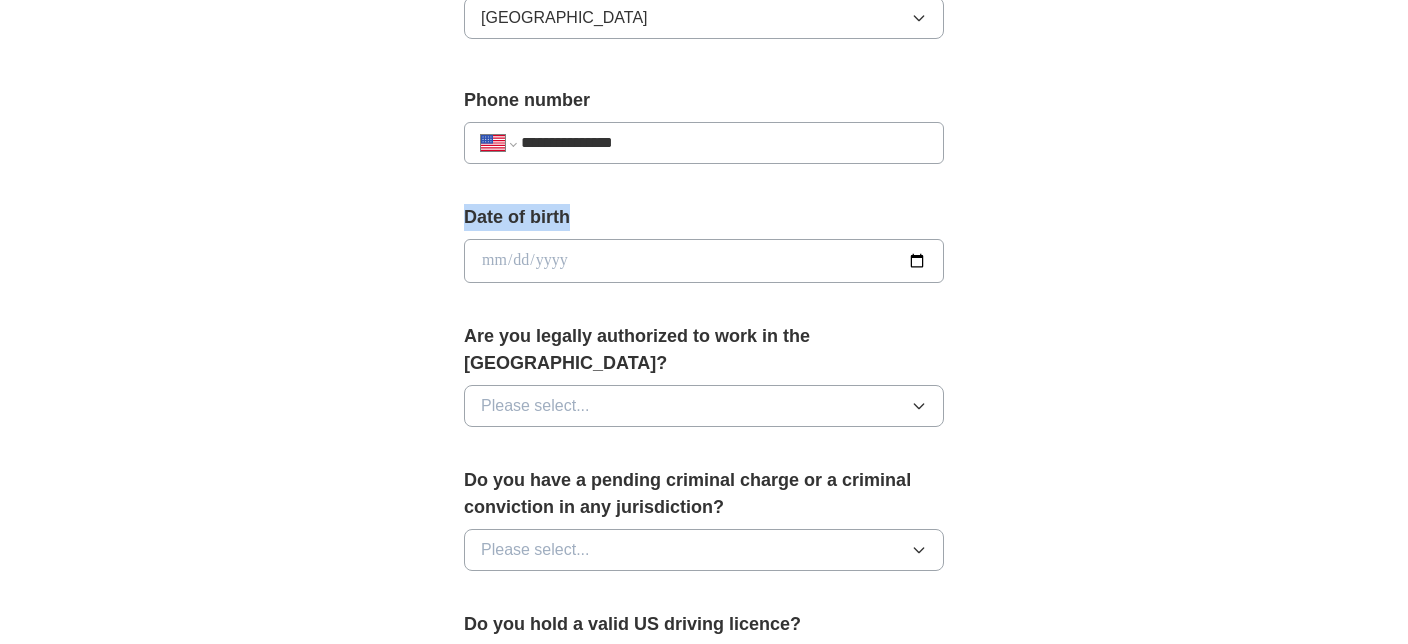 click at bounding box center [704, 261] 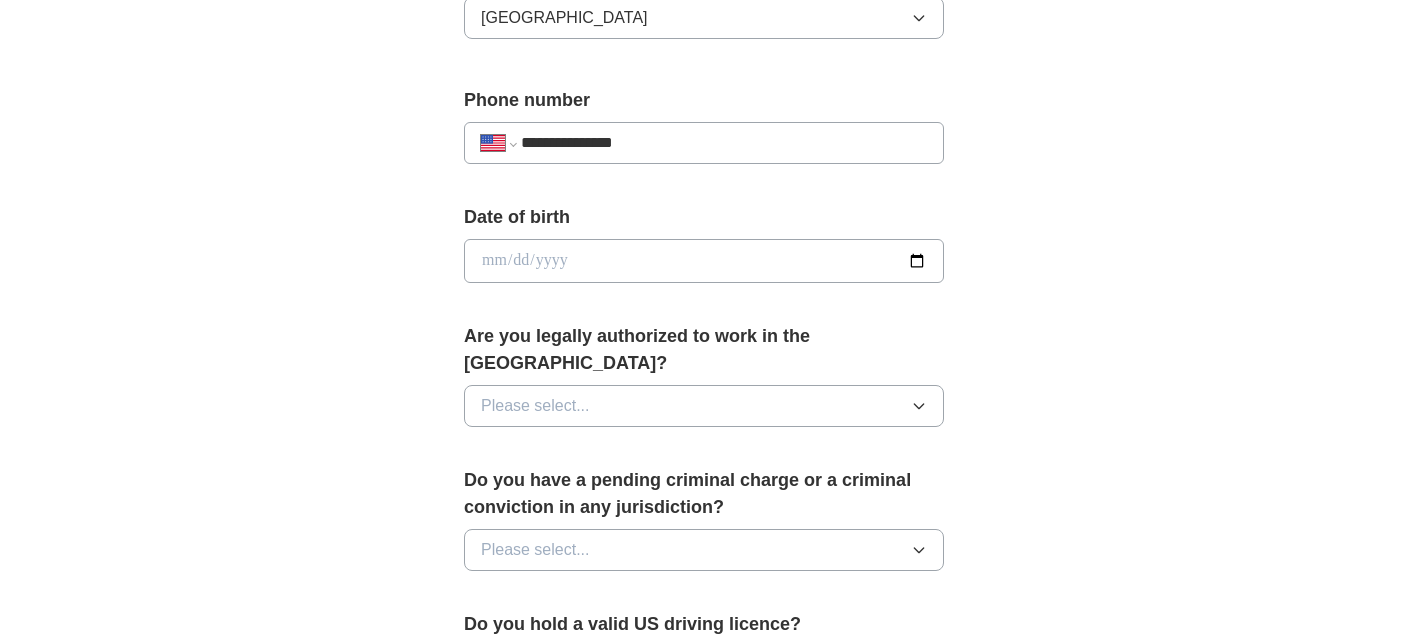 type on "**********" 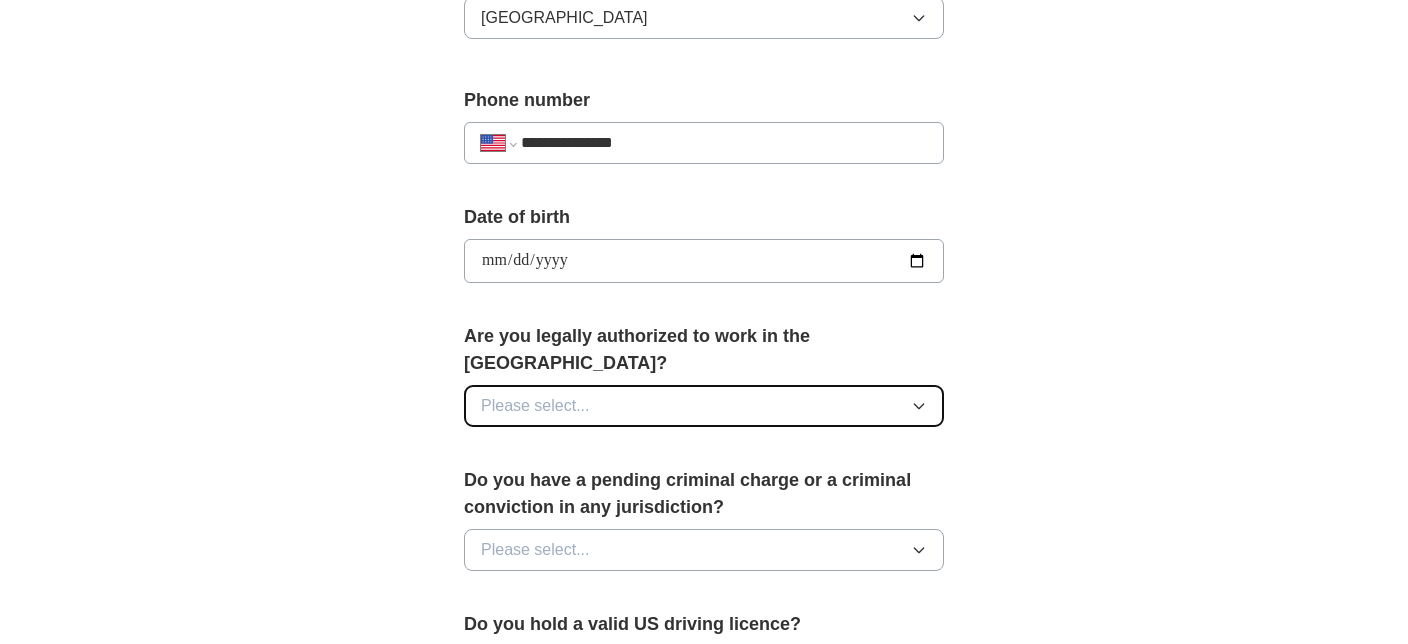click on "Please select..." at bounding box center [704, 406] 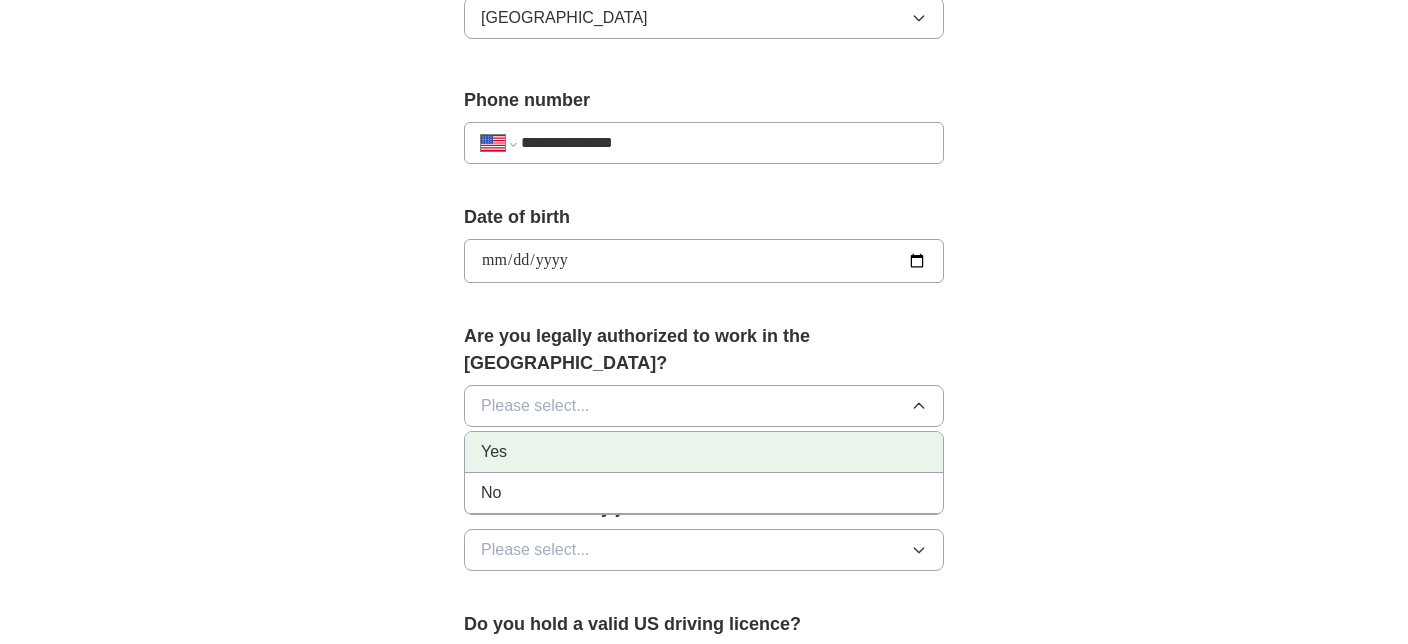 click on "Yes" at bounding box center [704, 452] 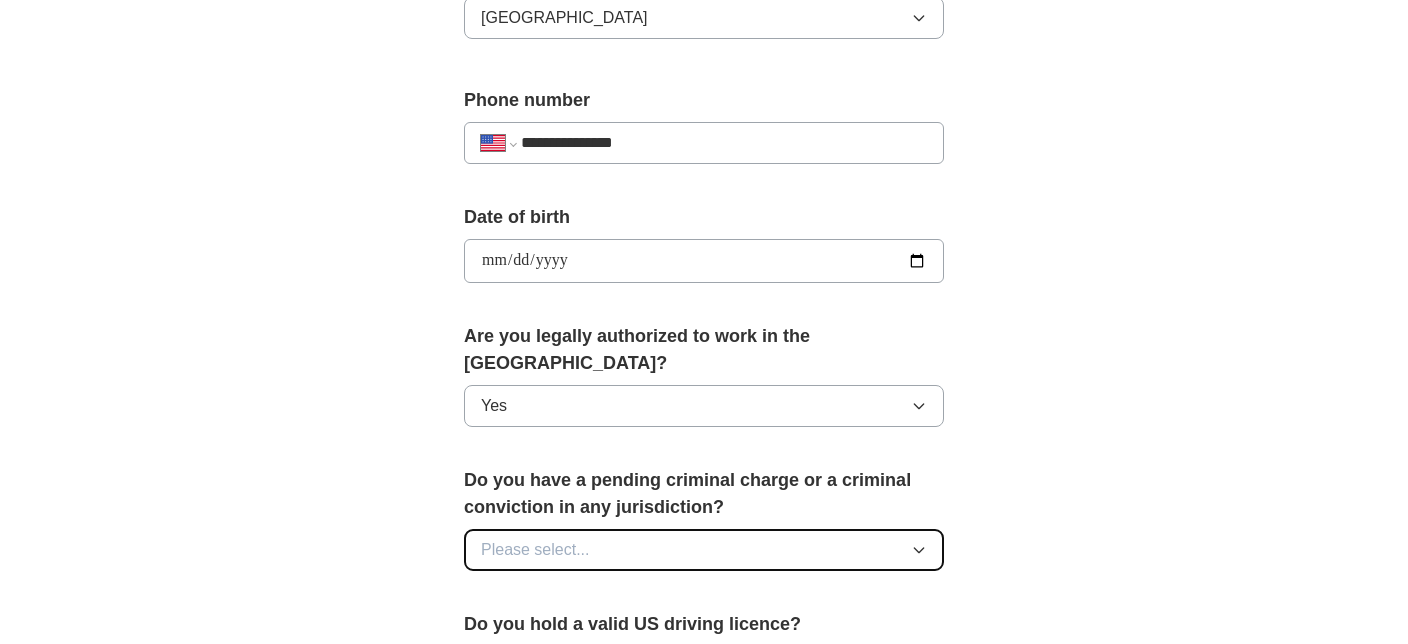 click on "Please select..." at bounding box center (704, 550) 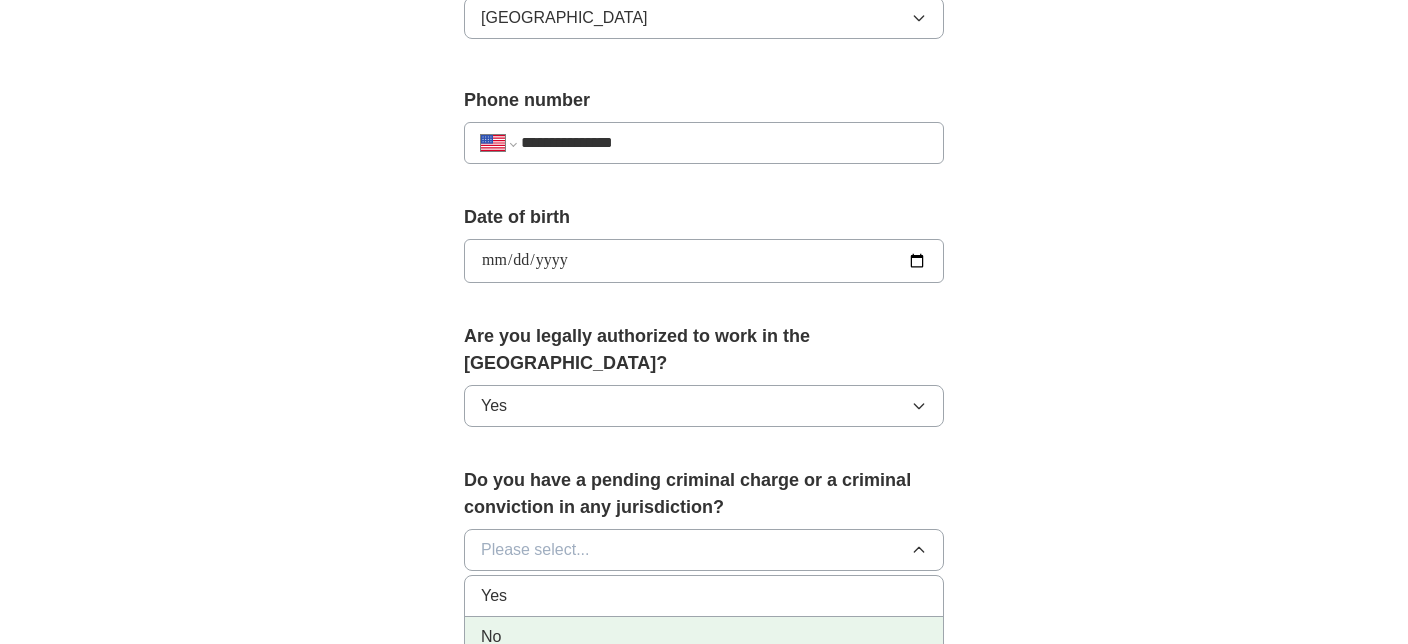 click on "No" at bounding box center (704, 637) 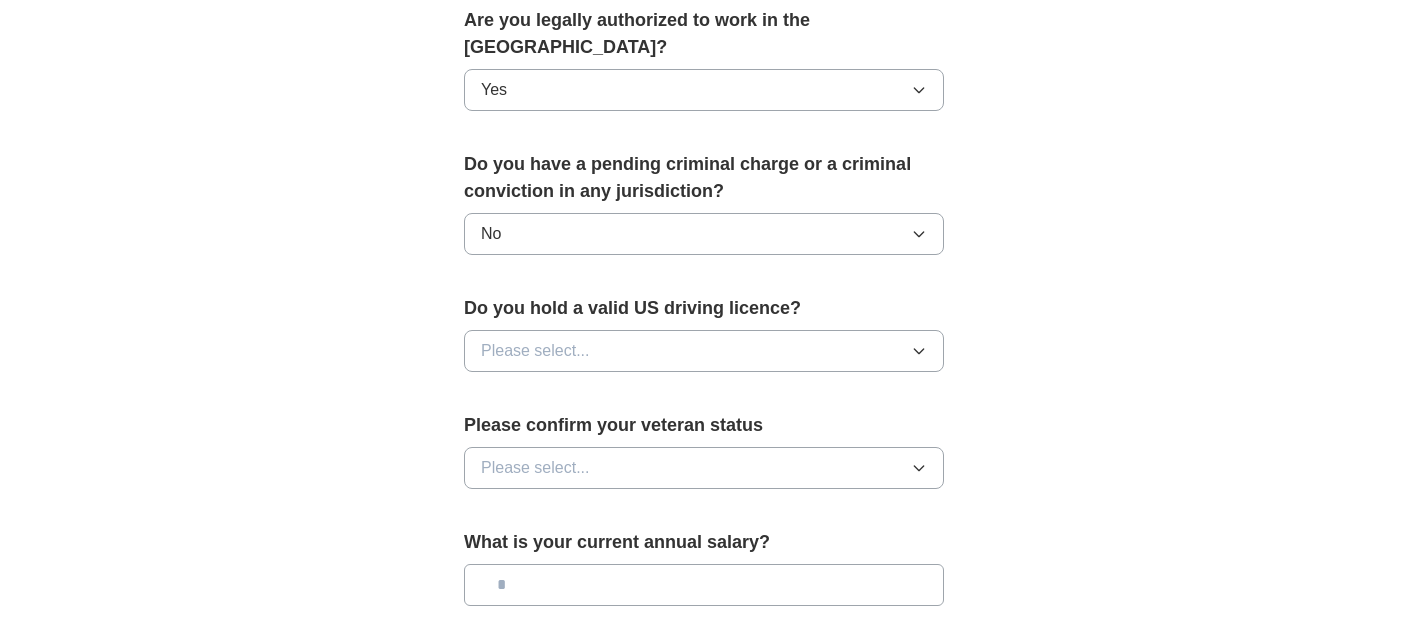 scroll, scrollTop: 1056, scrollLeft: 0, axis: vertical 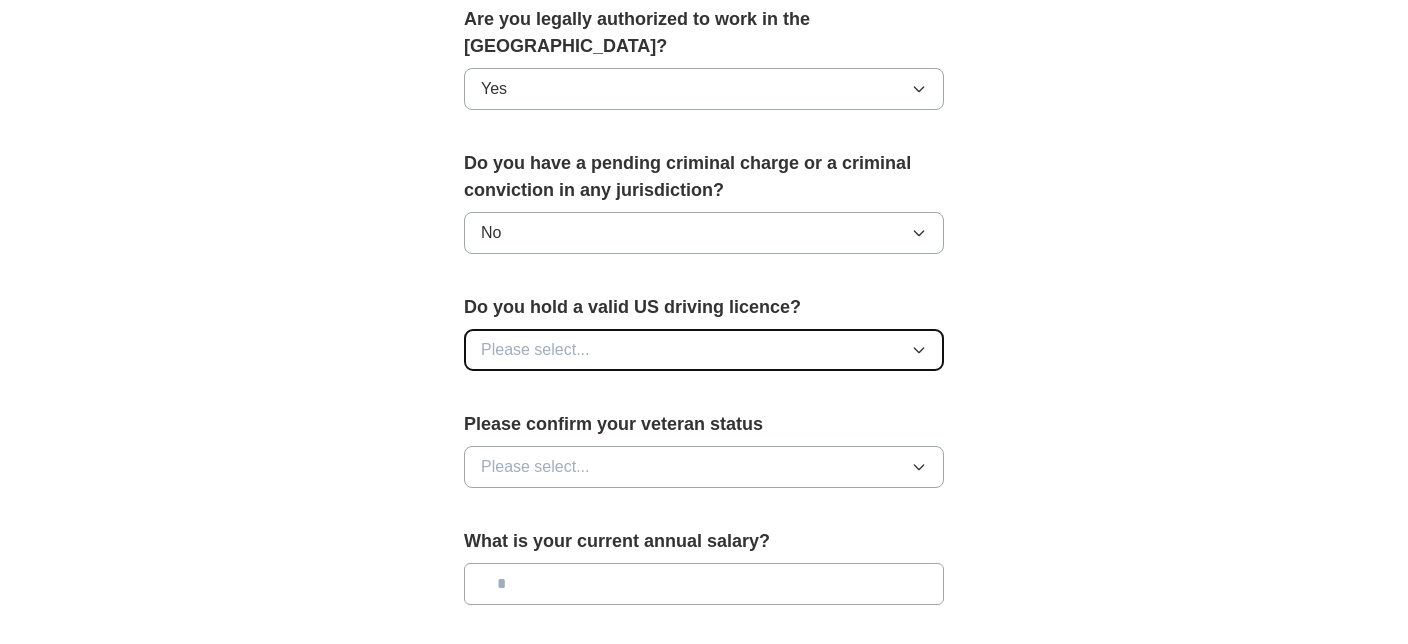 click on "Please select..." at bounding box center [704, 350] 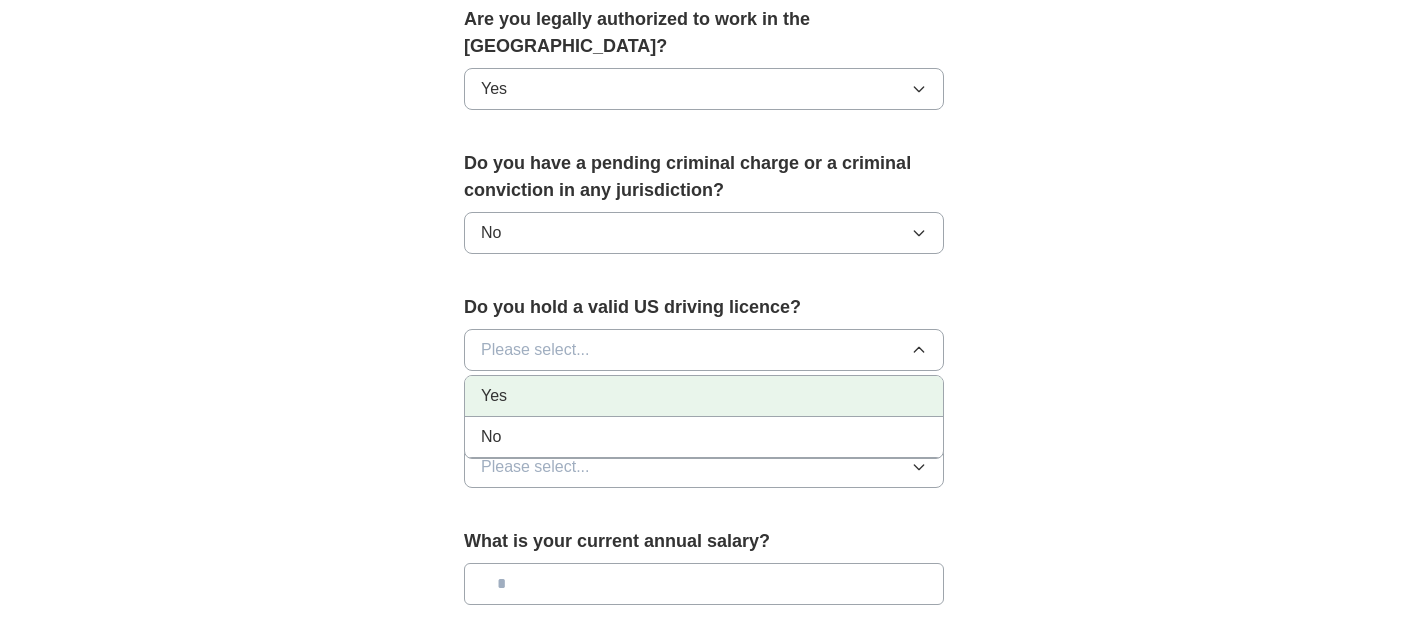 click on "Yes" at bounding box center (704, 396) 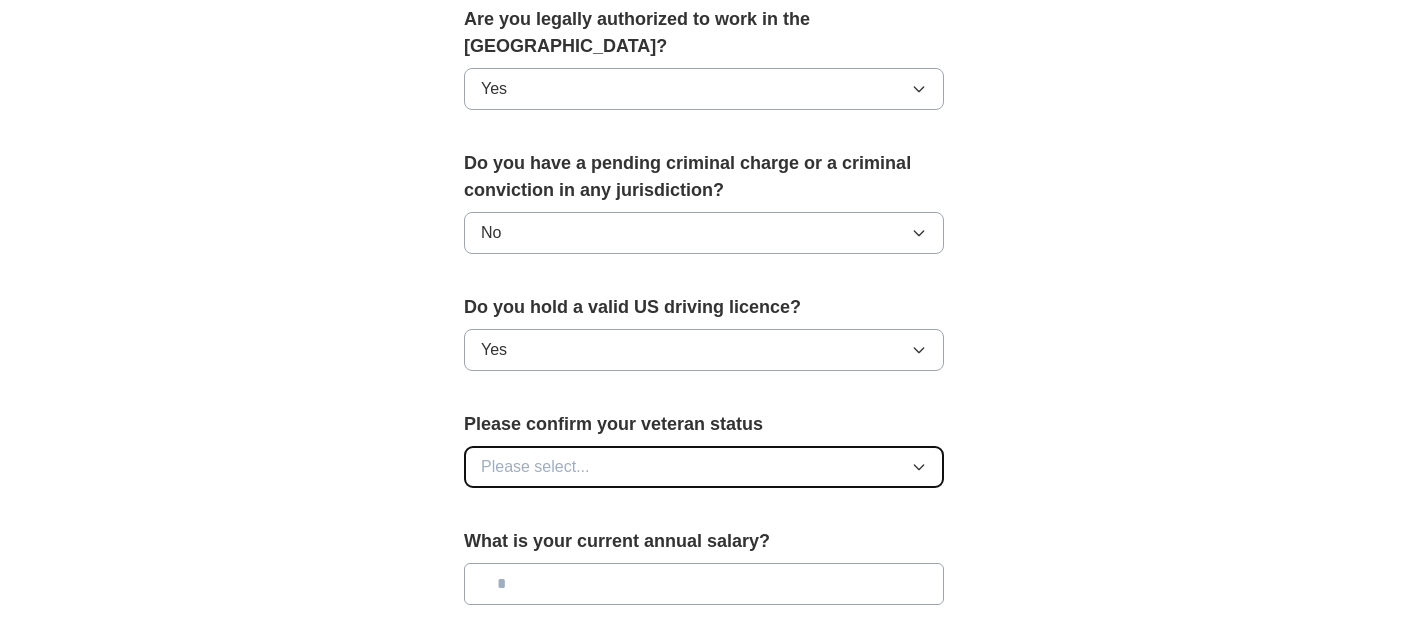 click on "Please select..." at bounding box center (704, 467) 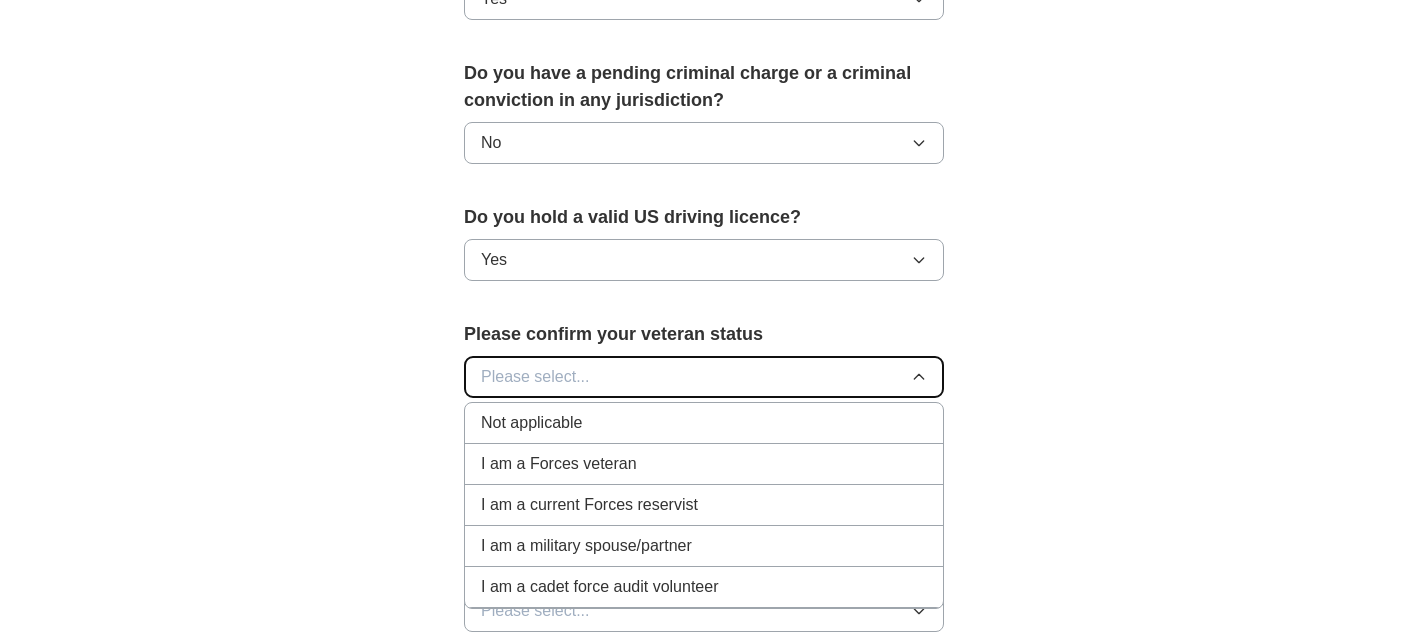scroll, scrollTop: 1267, scrollLeft: 0, axis: vertical 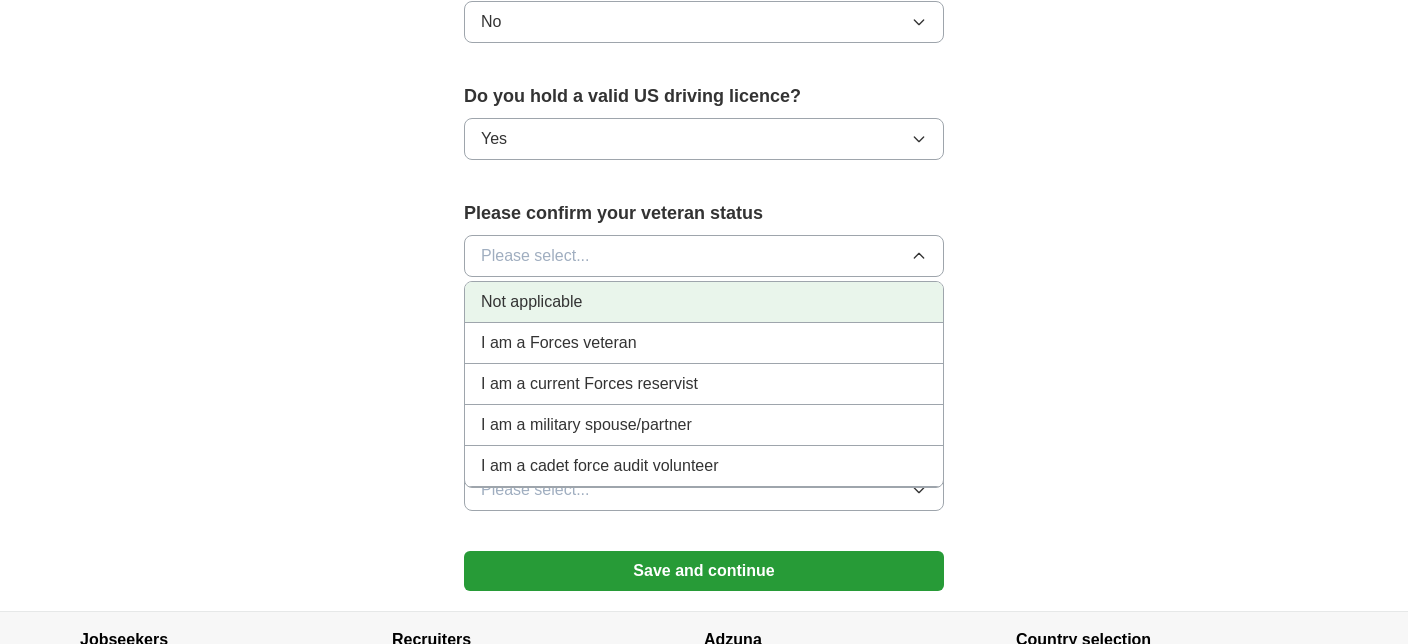 click on "Not applicable" at bounding box center [531, 302] 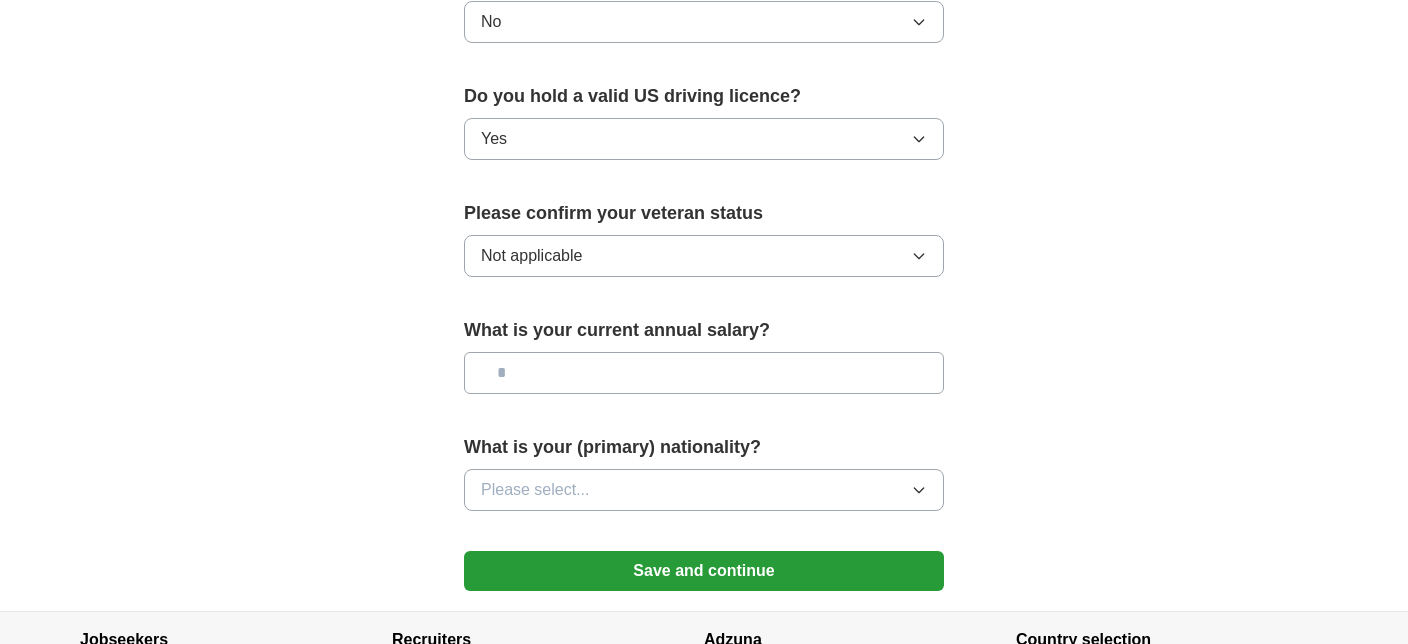 click at bounding box center [704, 373] 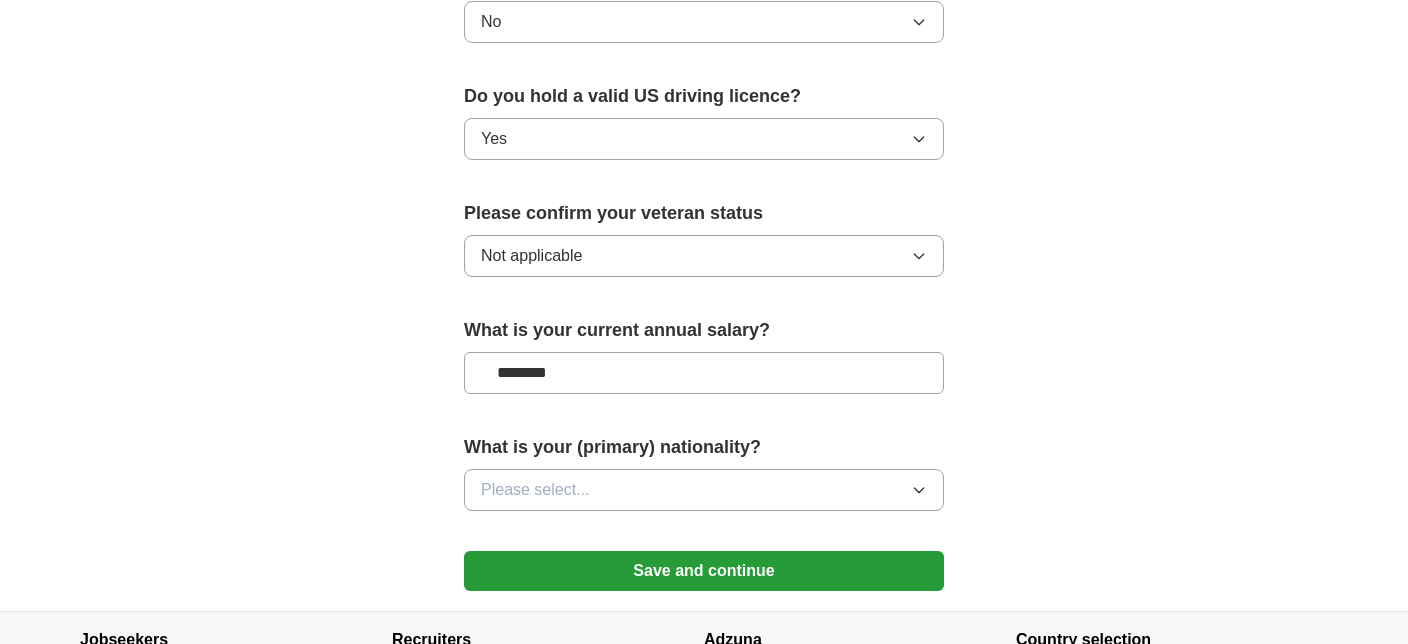 type on "********" 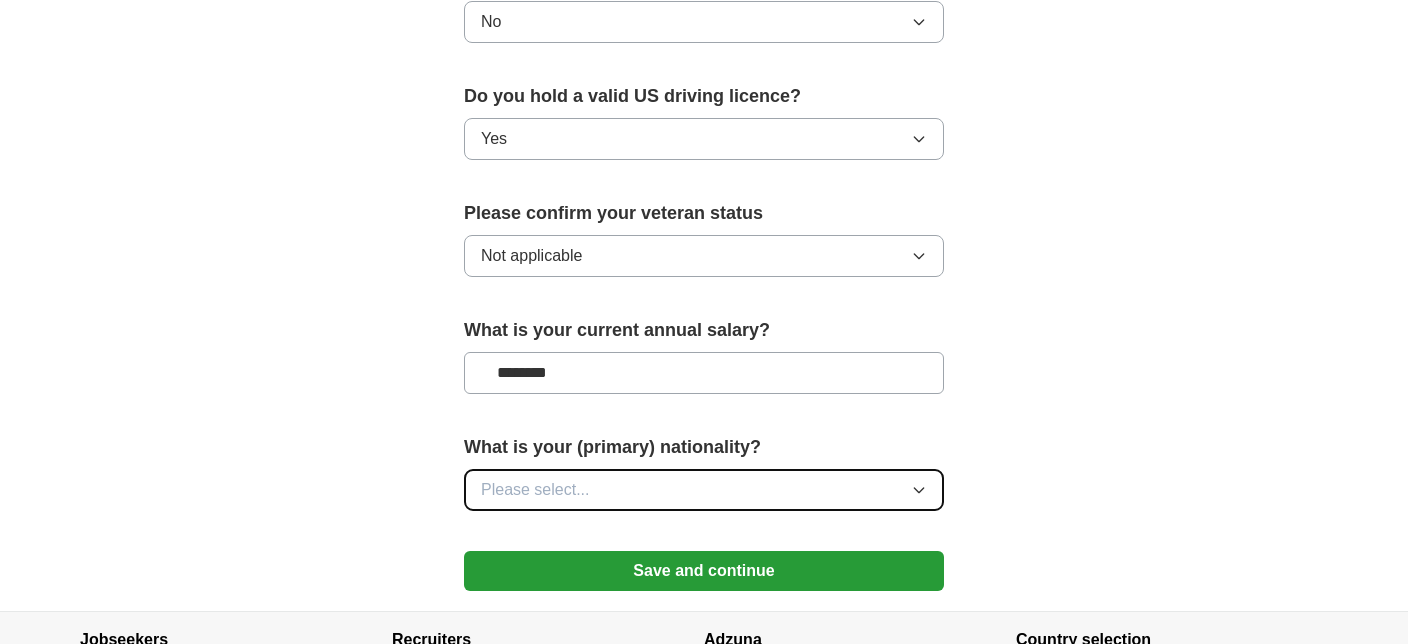 click on "Please select..." at bounding box center (704, 490) 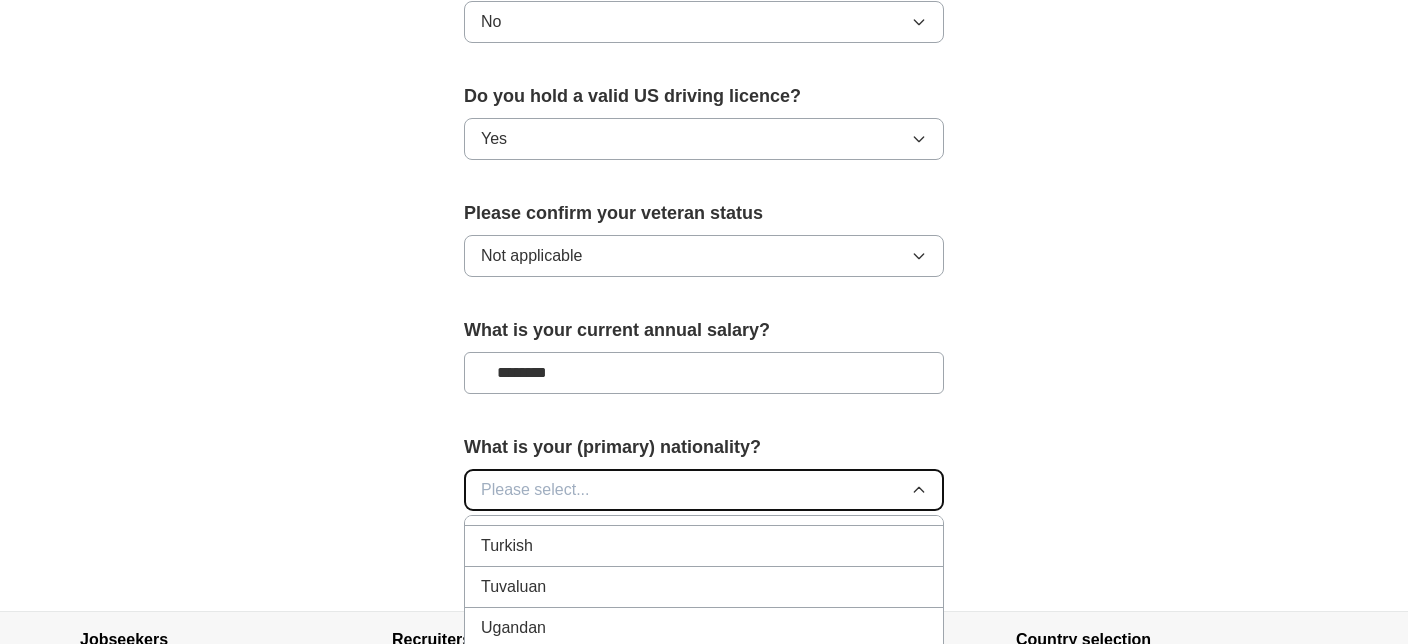 scroll, scrollTop: 7422, scrollLeft: 0, axis: vertical 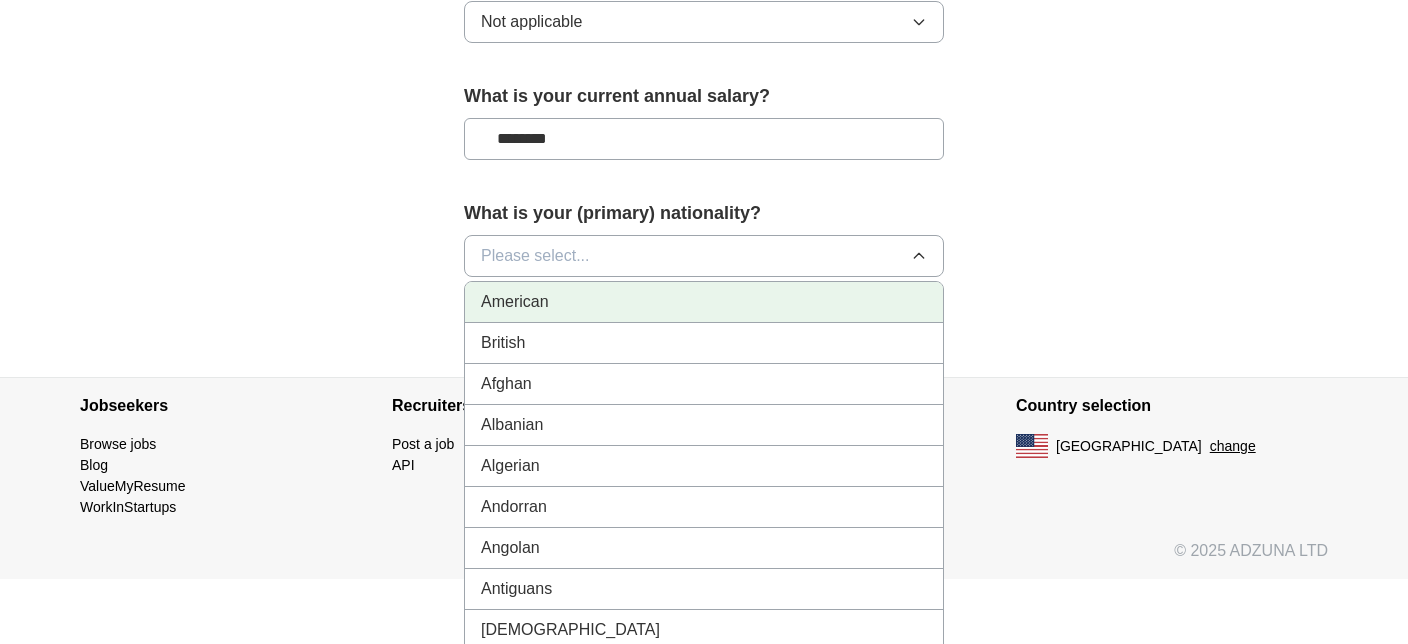 click on "American" at bounding box center [515, 302] 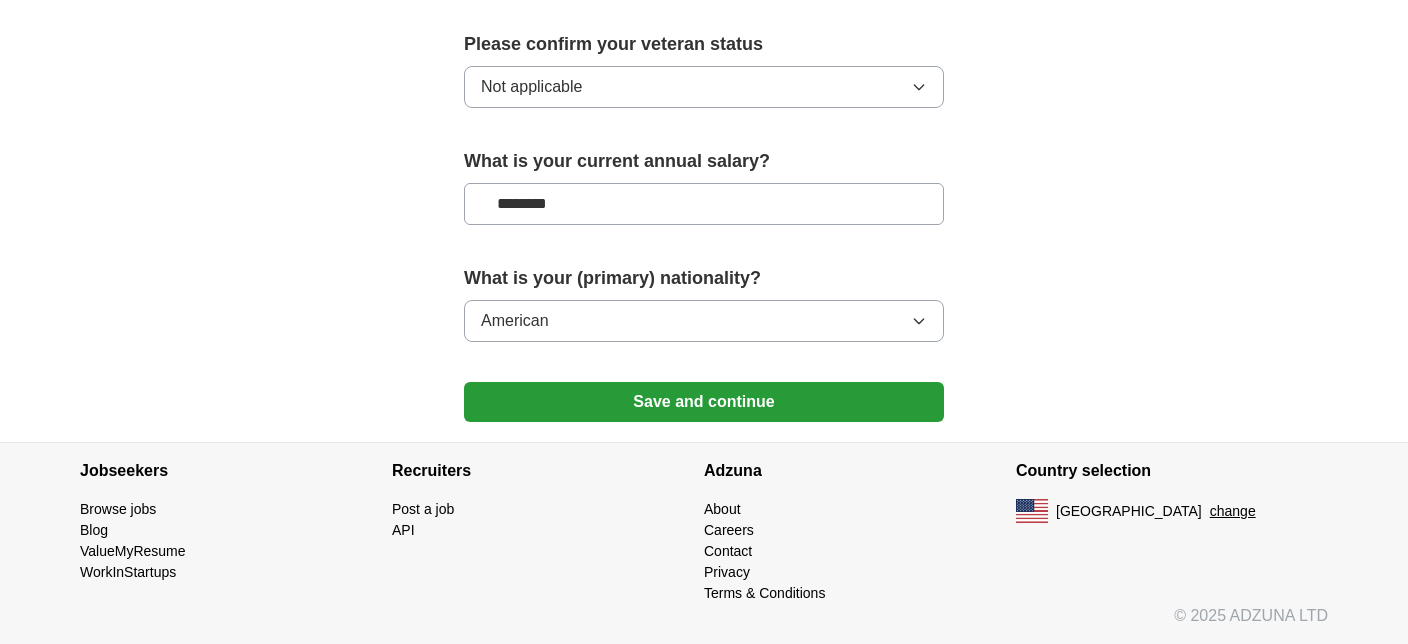 scroll, scrollTop: 1399, scrollLeft: 0, axis: vertical 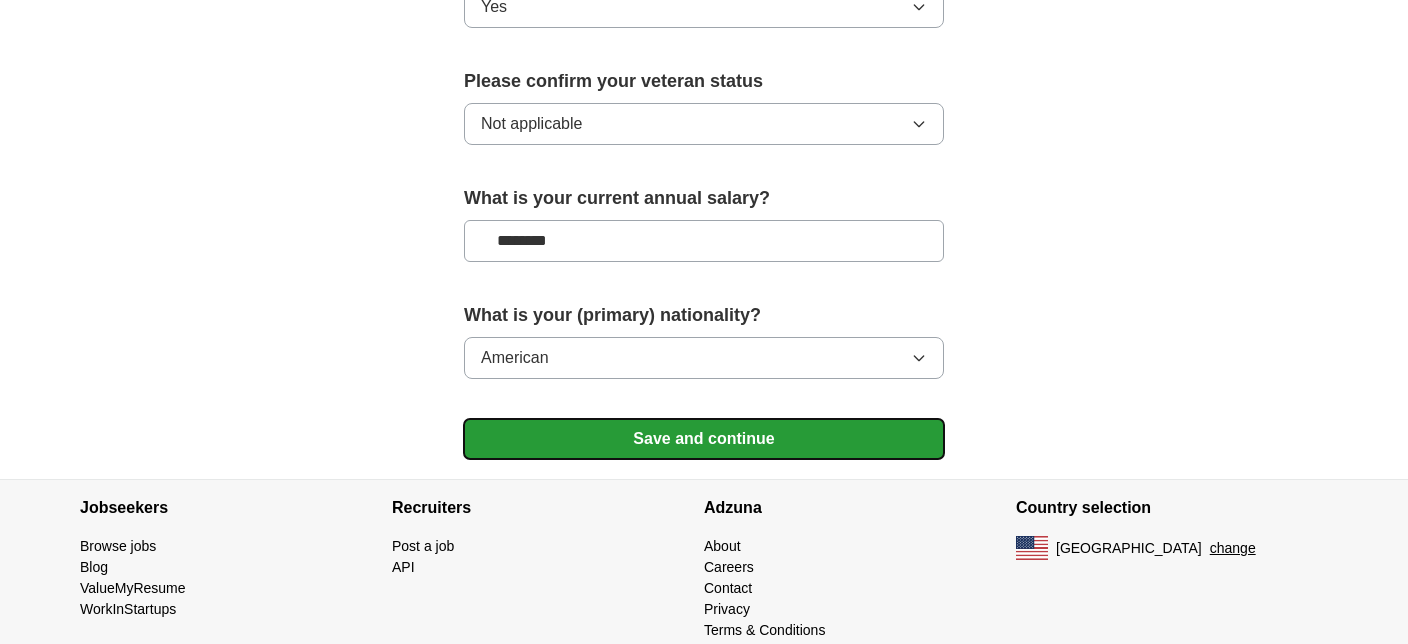 click on "Save and continue" at bounding box center (704, 439) 